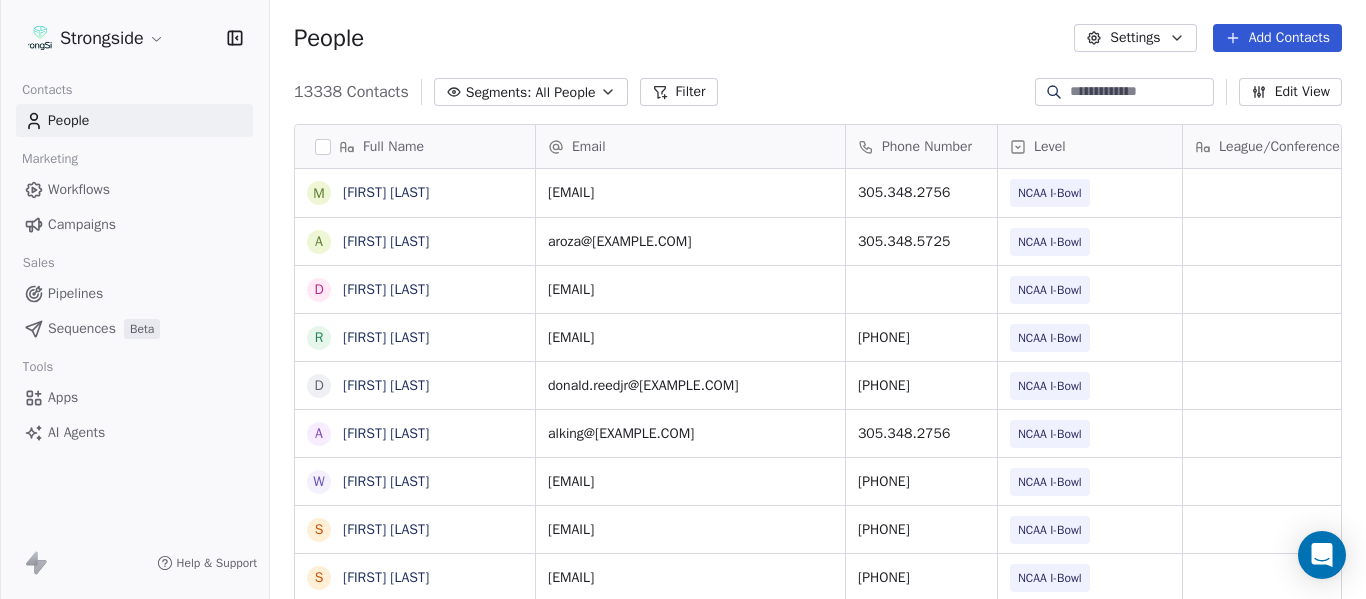 scroll, scrollTop: 0, scrollLeft: 0, axis: both 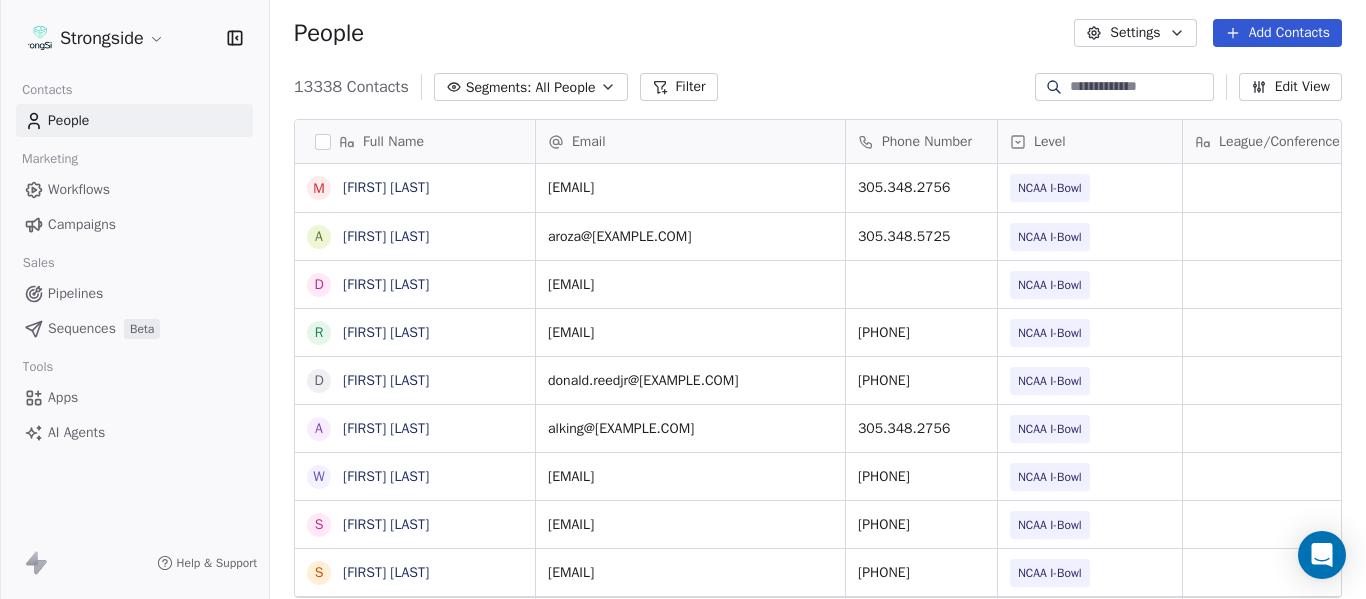 click on "Add Contacts" at bounding box center [1277, 33] 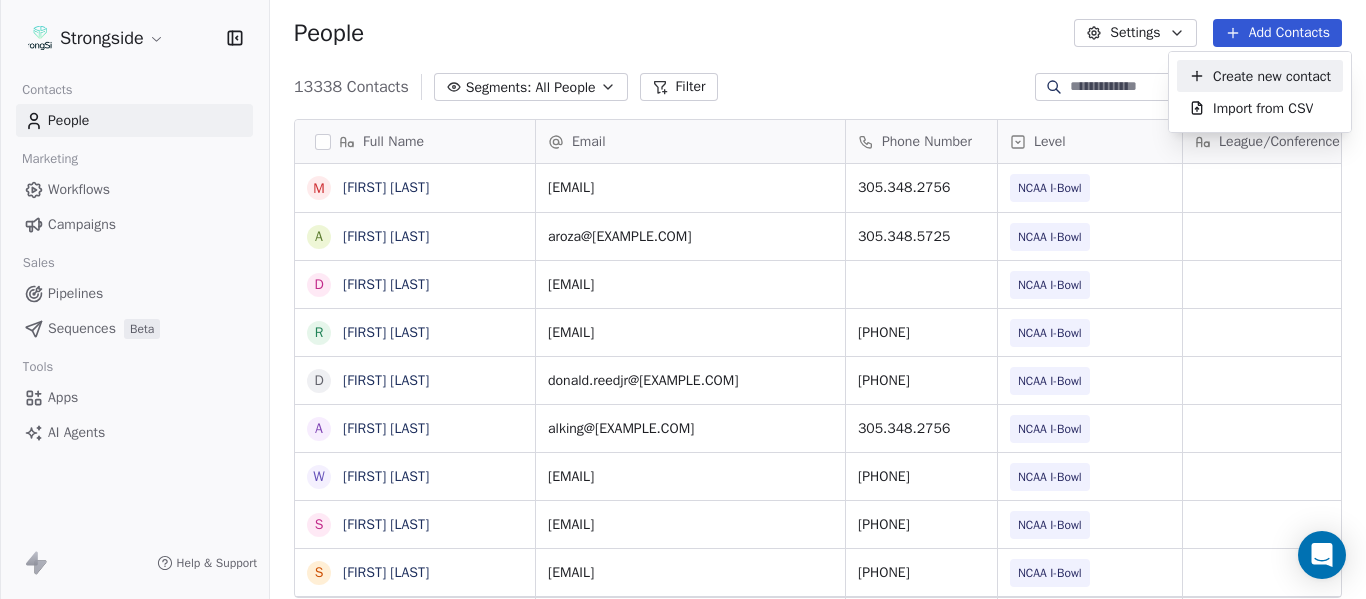 click on "Create new contact" at bounding box center (1272, 76) 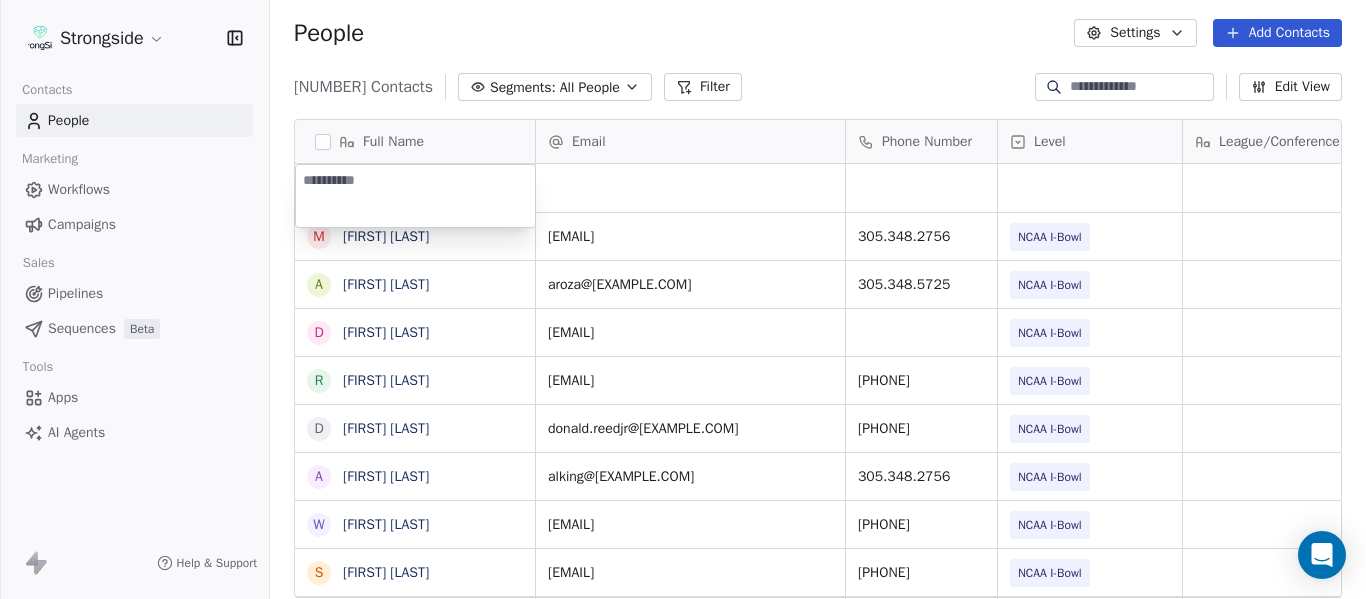 type on "**********" 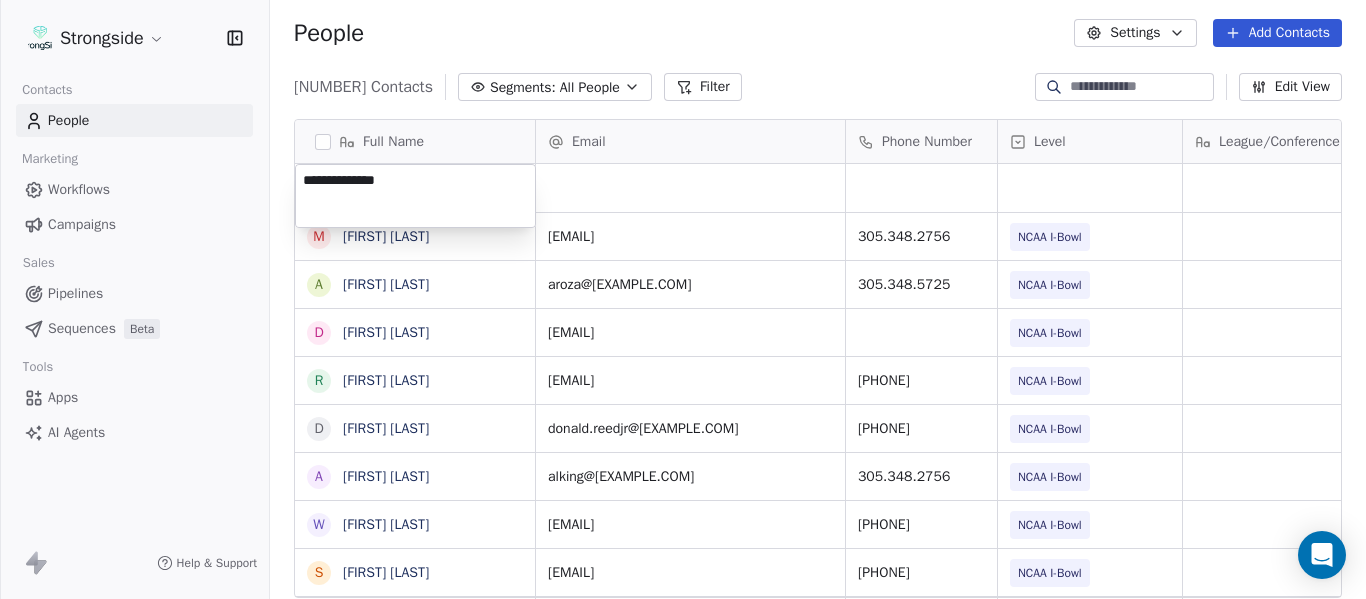 click on "Email Phone Number Level League/Conference Organization Tags Created Date BST Jul 21, 2025 05:12 PM maagudel@[EXAMPLE.COM] [PHONE]
NCAA I-Bowl FLORIDA INTERNATIONAL UNIV Jul 21, 2025 04:25 PM aroza@[EXAMPLE.COM] [PHONE]
NCAA I-Bowl FLORIDA INTERNATIONAL UNIV Jul 21, 2025 02:19 PM dyrigoye@[EXAMPLE.COM] NCAA I-Bowl rpress@[EXAMPLE.COM]" at bounding box center [683, 299] 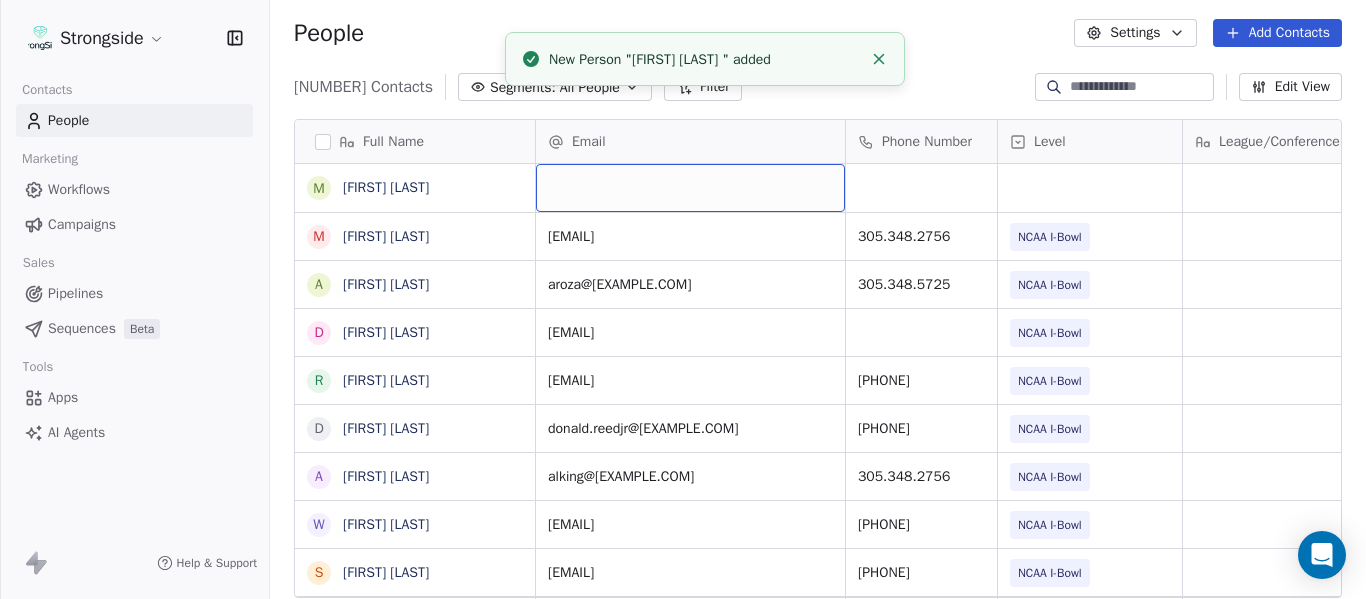 click at bounding box center [690, 188] 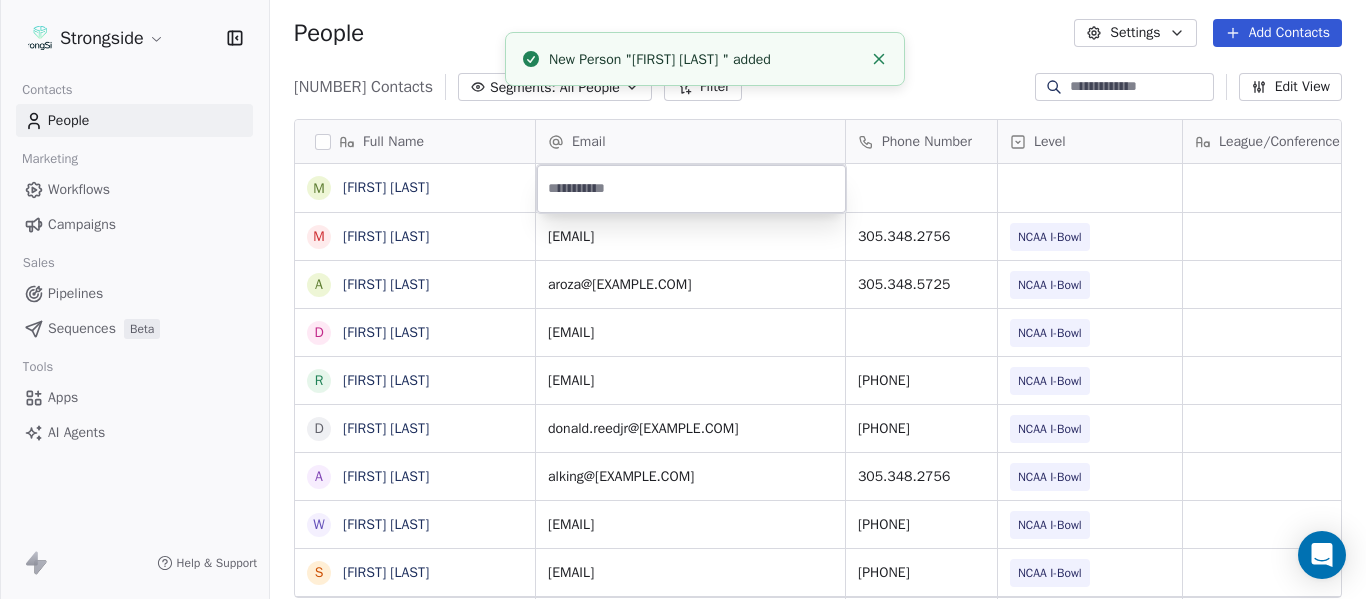 type on "**********" 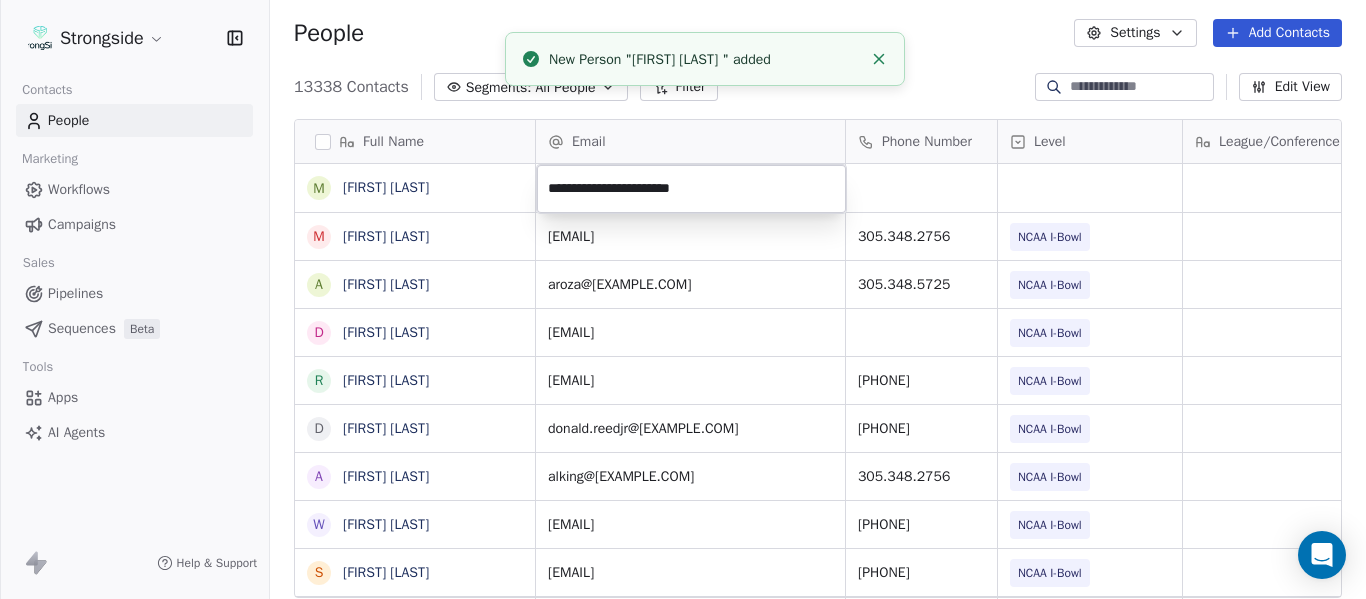 click 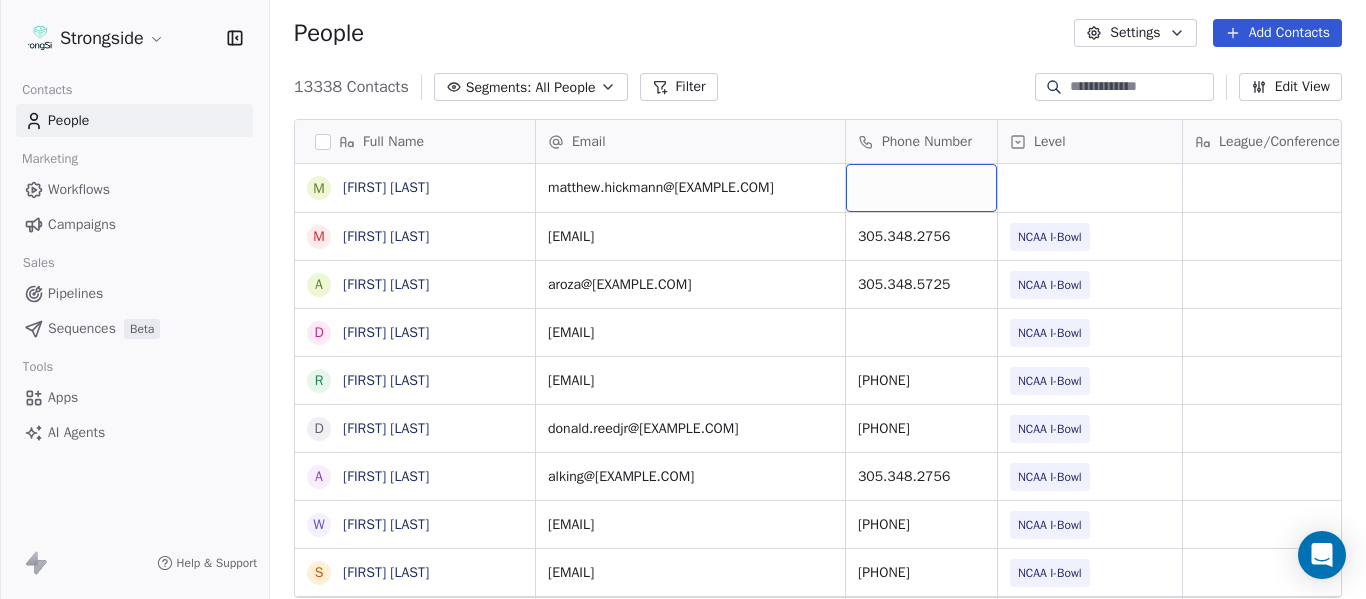 click at bounding box center [921, 188] 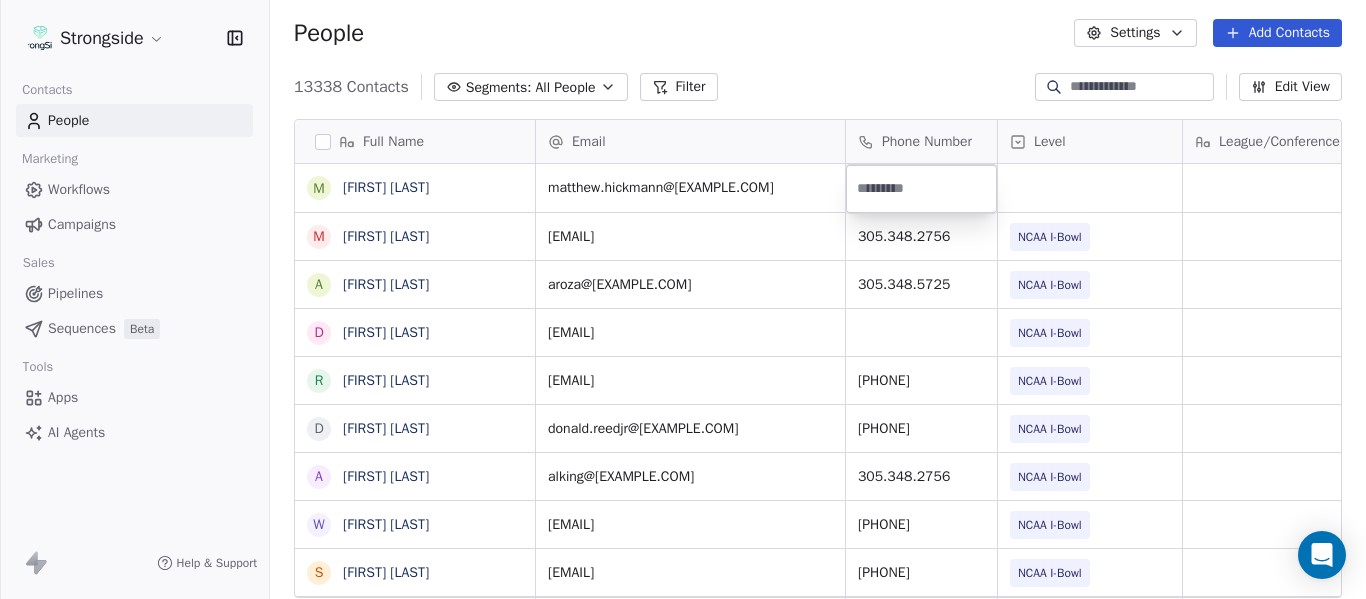 type on "**********" 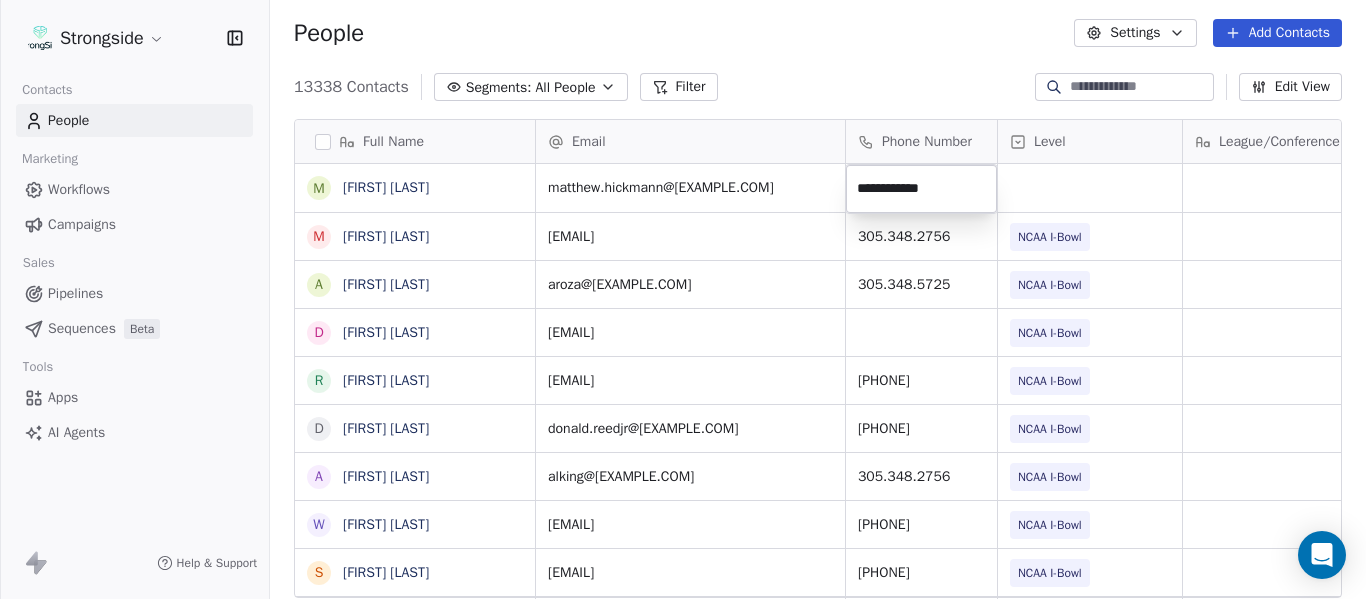 click on "Strongside Contacts People Marketing Workflows Campaigns Sales Pipelines Sequences Beta Tools Apps AI Agents Help & Support People Settings Add Contacts 13338 Contacts Segments: All People Filter Edit View Tag Add to Sequence Export Full Name M [FIRST] [LAST] M [FIRST] [LAST] M [FIRST] [LAST] A [FIRST] [LAST] D [FIRST] [LAST] R [FIRST] [LAST] D [FIRST] [LAST] A [FIRST] [LAST] W [FIRST] [LAST] S [FIRST] [LAST] S [FIRST] [LAST] J [FIRST] [LAST] H [FIRST] [LAST] K [FIRST] [LAST] K [FIRST] [LAST] C [FIRST] [LAST] L [FIRST] [LAST] D [FIRST] [LAST] K [FIRST] [LAST] B [FIRST] [LAST] C [FIRST] [LAST] D [FIRST] [LAST] K [FIRST] [LAST] C [FIRST] [LAST] T [FIRST] [LAST] A [FIRST] [LAST] B [FIRST] [LAST] D [FIRST] [LAST] A [FIRST] [LAST] S [FIRST] [LAST] Email Phone Number Level League/Conference Organization Tags Created Date BST [EMAIL] [MONTH] [DAY], [YEAR] [HOUR]:[MINUTE] [AM/PM] [EMAIL] [PHONE]
NCAA I-Bowl FLORIDA INTERNATIONAL UNIV [MONTH] [DAY], [YEAR] [HOUR]:[MINUTE] [AM/PM] [EMAIL] [PHONE]
NCAA I-Bowl FLORIDA INTERNATIONAL UNIV [MONTH] [DAY], [YEAR] [HOUR]:[MINUTE] [AM/PM]" at bounding box center (683, 299) 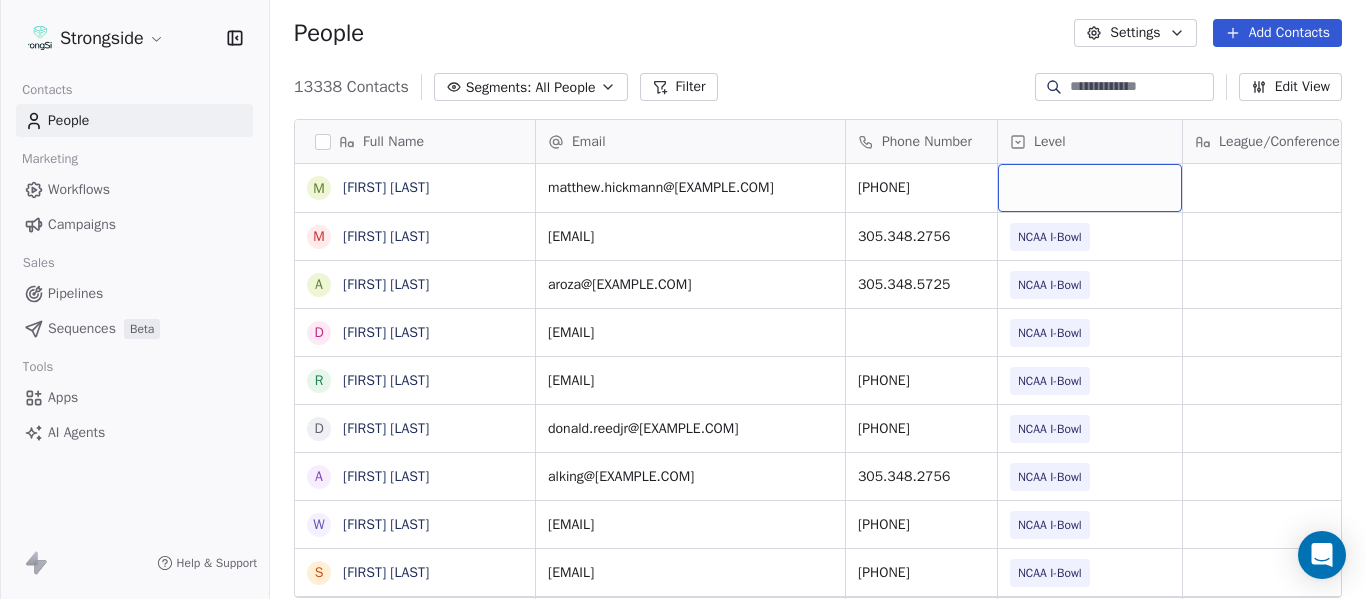 click at bounding box center [1090, 188] 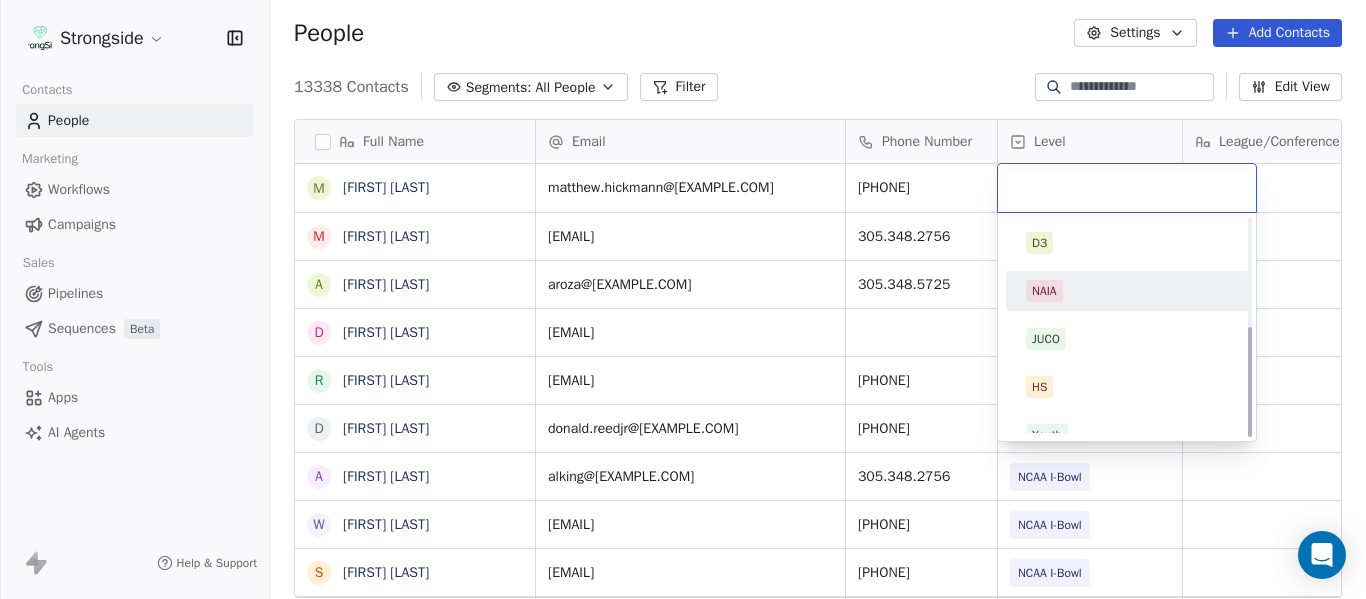 scroll, scrollTop: 212, scrollLeft: 0, axis: vertical 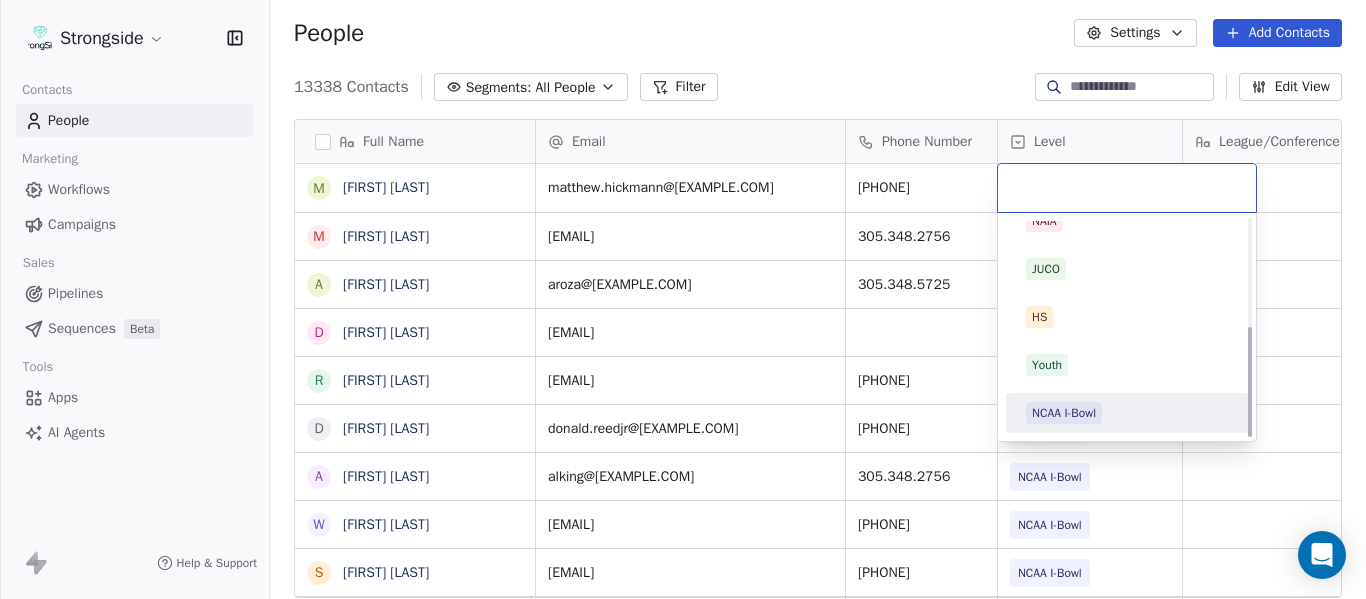 click on "NCAA I-Bowl" at bounding box center [1064, 413] 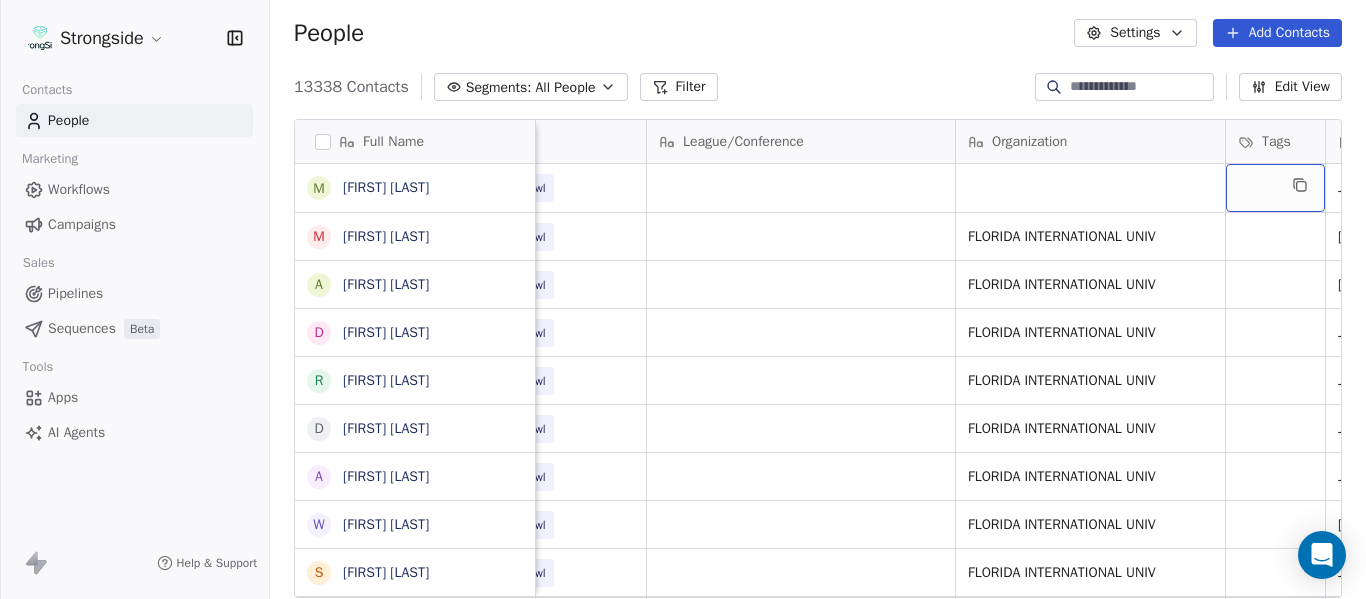 scroll, scrollTop: 0, scrollLeft: 721, axis: horizontal 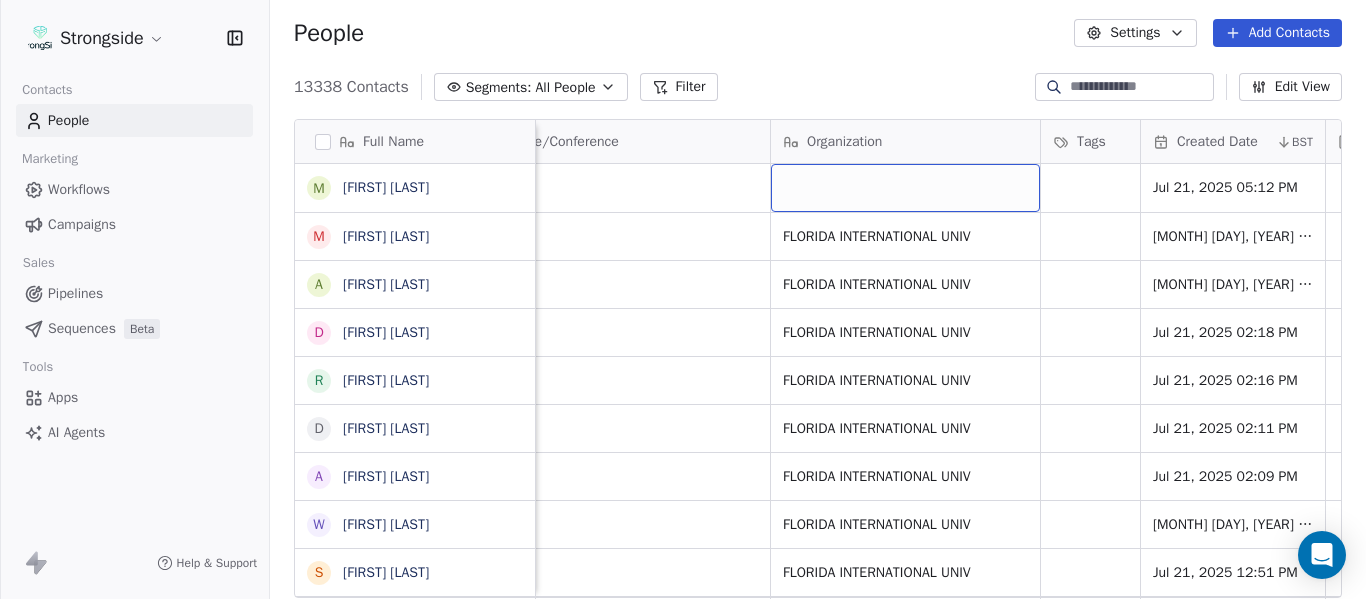 click at bounding box center [905, 188] 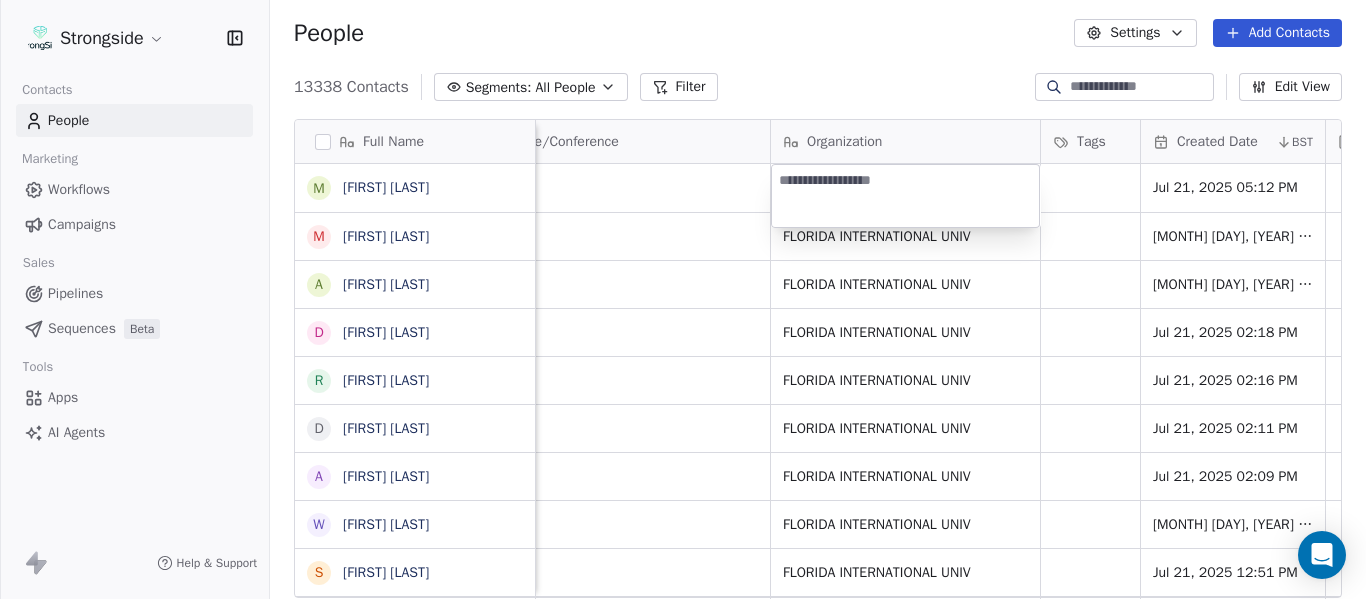 type on "**********" 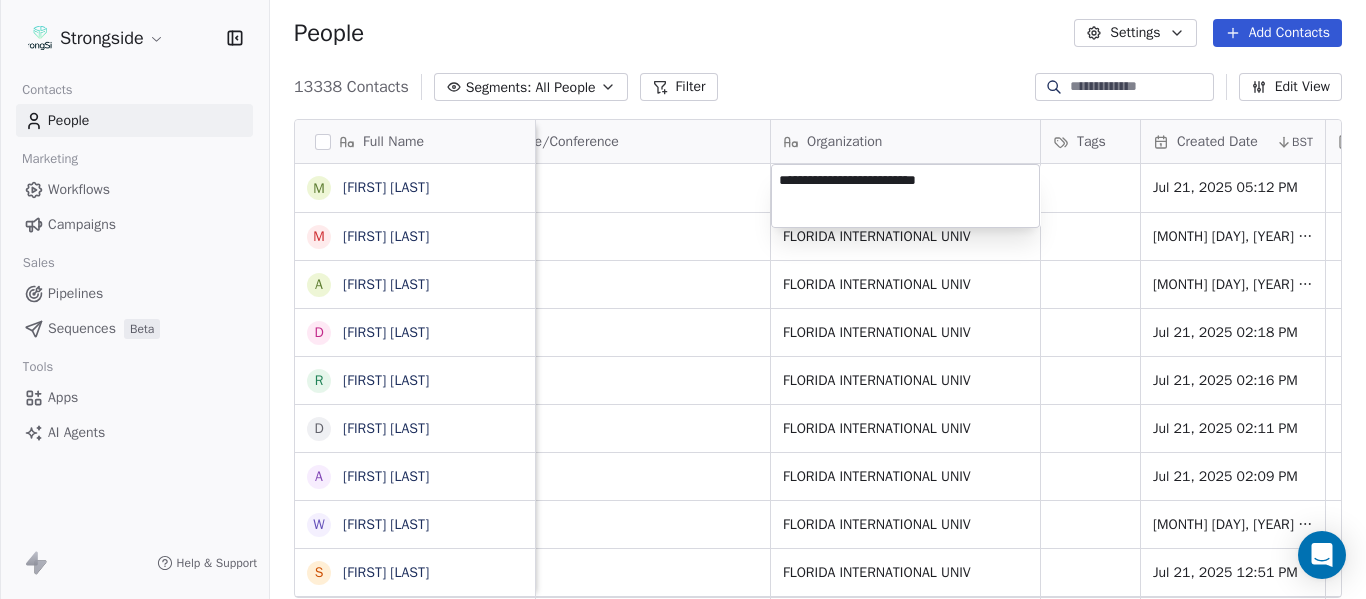 click on "Strongside Contacts People Marketing Workflows Campaigns Sales Pipelines Sequences Beta Tools Apps AI Agents Help & Support People Settings Add Contacts 13338 Contacts Segments: All People Filter Edit View Tag Add to Sequence Export Full Name M [FIRST] [LAST] M [FIRST] [LAST] A [FIRST] [LAST] D [FIRST] [LAST] R [FIRST] [LAST] D [FIRST] [LAST] A [FIRST] [LAST] W [FIRST] [LAST] S [FIRST] [LAST] S [FIRST] [LAST] J [FIRST] [LAST] H [FIRST] [LAST] K [FIRST] [LAST] K [FIRST] [LAST] C [FIRST] [LAST] L [FIRST] [LAST] D [FIRST] [LAST] K [FIRST] [LAST] B [FIRST] [LAST] C [FIRST] [LAST] D [FIRST] [LAST] K [FIRST] [LAST] K [FIRST] [LAST] C [FIRST] [LAST] T [FIRST] [LAST] A [FIRST] [LAST] B [FIRST] [LAST] D [FIRST] [LAST] A [FIRST] [LAST] Email Phone Number Level League/Conference Organization Tags Created Date BST Status Job Title Priority Emails Auto Clicked [EMAIL] [PHONE]
NCAA I-Bowl Jul 21, 2025 05:12 PM Strength Coach SID [EMAIL] [PHONE]
NCAA I-Bowl FLORIDA INTERNATIONAL UNIV Jul 21, 2025 04:25 PM Strength Coach SID" at bounding box center [683, 299] 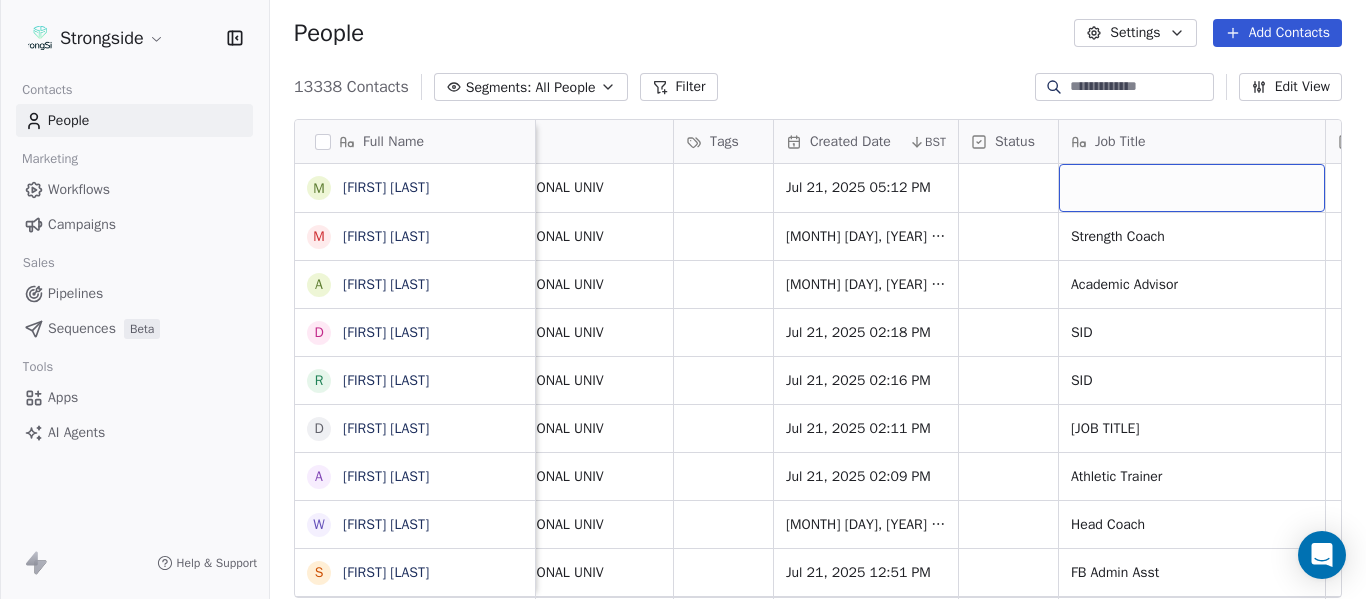 scroll, scrollTop: 0, scrollLeft: 1273, axis: horizontal 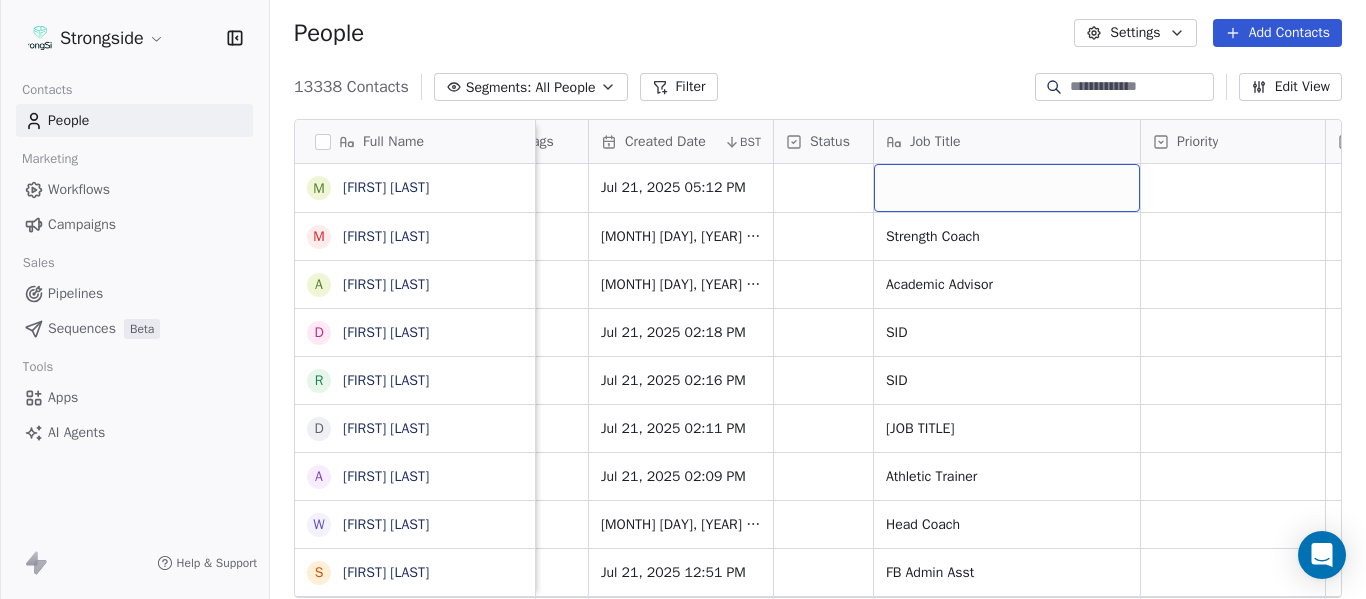 click at bounding box center (1007, 188) 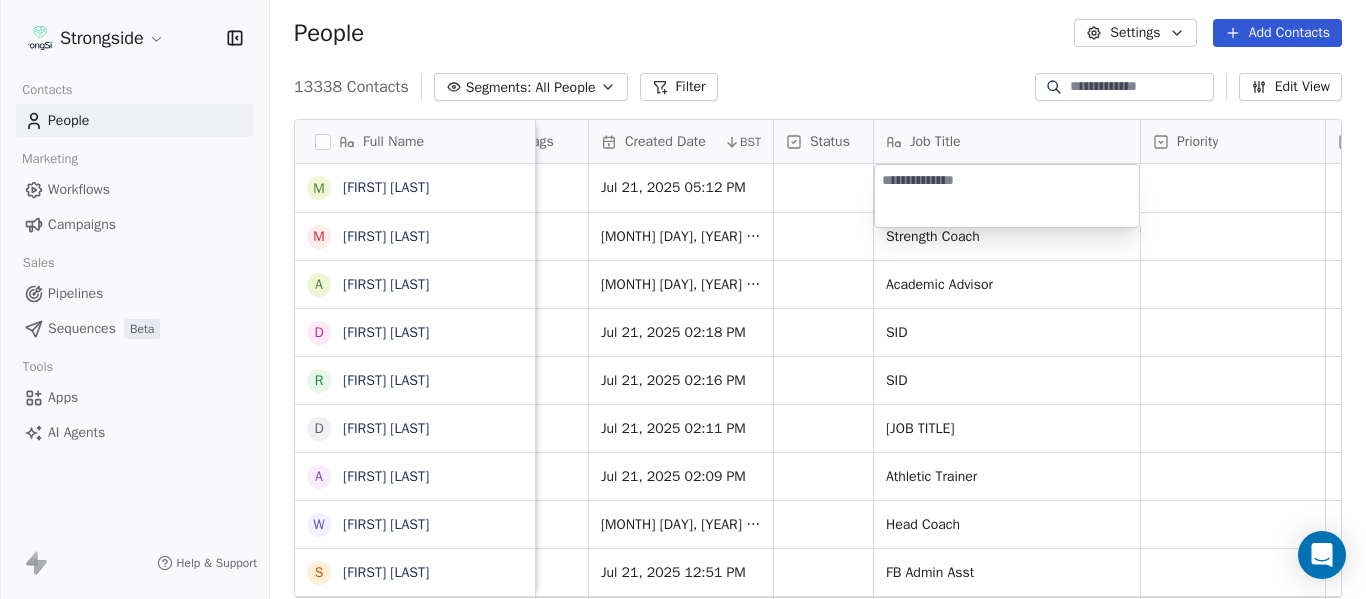 type on "**********" 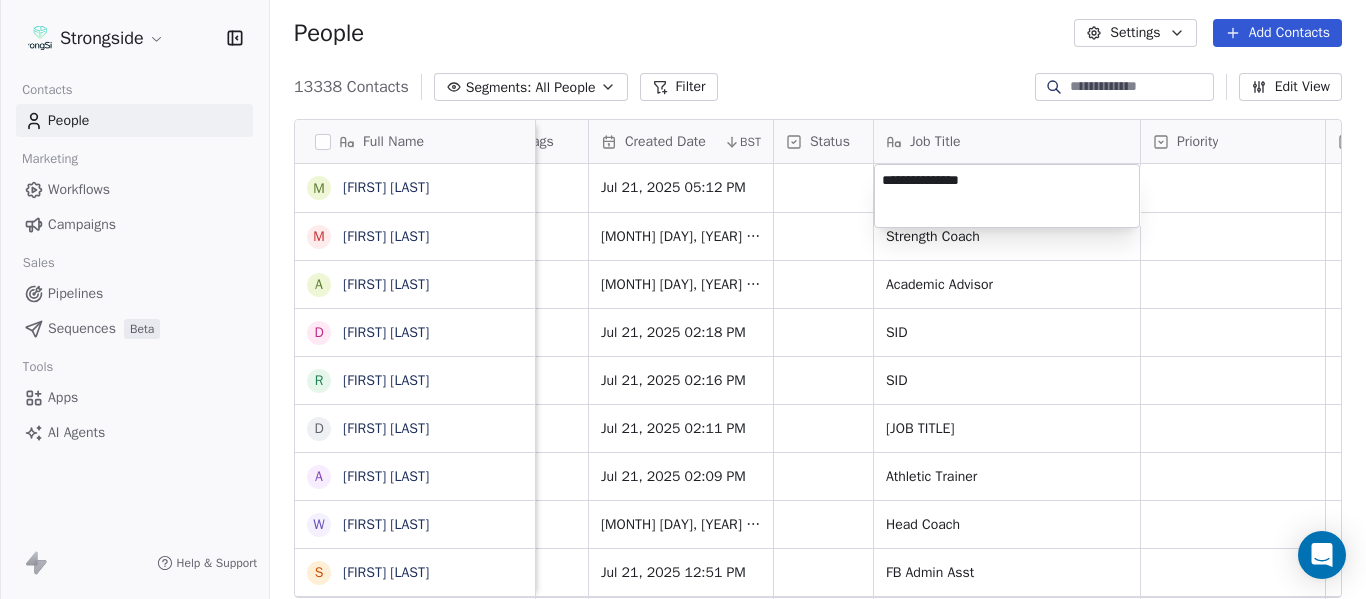 click on "Strongside Contacts People Marketing Workflows Campaigns Sales Pipelines Sequences Beta Tools Apps AI Agents Help & Support People Settings Add Contacts 13338 Contacts Segments: All People Filter Edit View Tag Add to Sequence Export Full Name M [NAME] M [NAME] A [NAME] D [NAME] R [NAME] D [NAME] A [NAME] W [NAME] S [NAME] S [NAME] J [NAME] H [NAME] K [NAME] K [NAME] K [NAME] C [NAME] L [NAME] D [NAME] K [NAME] B [NAME] C [NAME] D [NAME] K [NAME] K [NAME] C [NAME] T [NAME] A [NAME] B [NAME] D [NAME] A [NAME] S [NAME] Level League/Conference Organization Tags Created Date BST Status Job Title Priority Emails Auto Clicked Last Activity Date BST In Open Phone Contact Source True True" at bounding box center (683, 299) 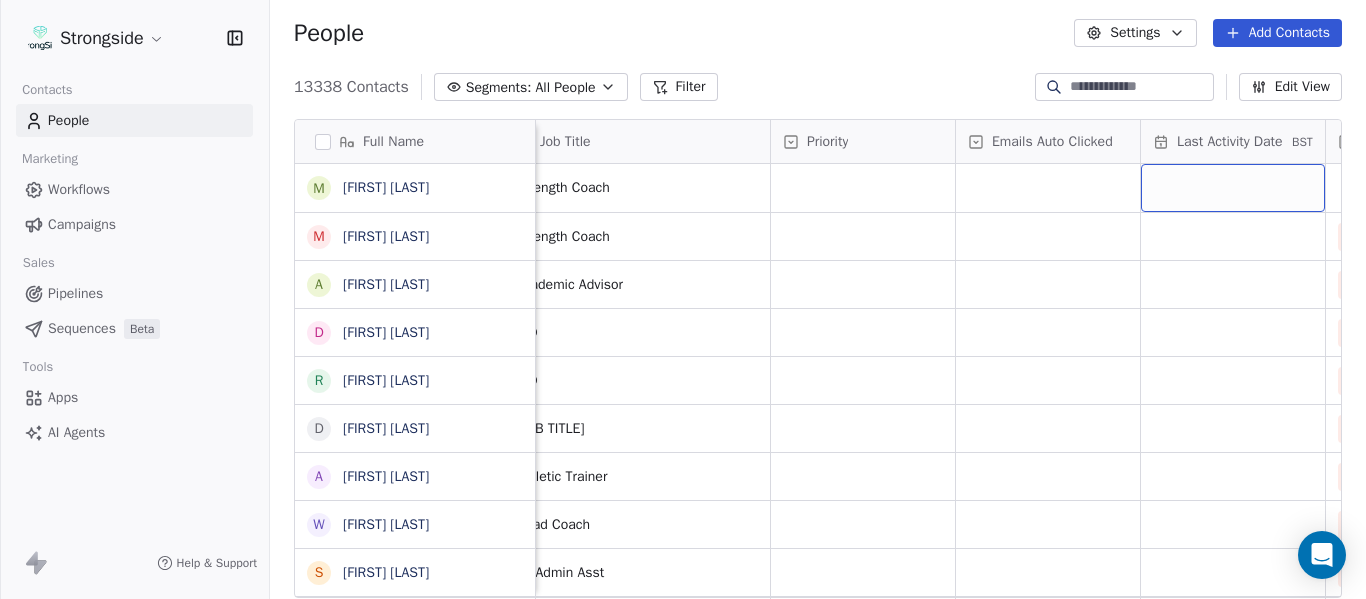 scroll, scrollTop: 0, scrollLeft: 1828, axis: horizontal 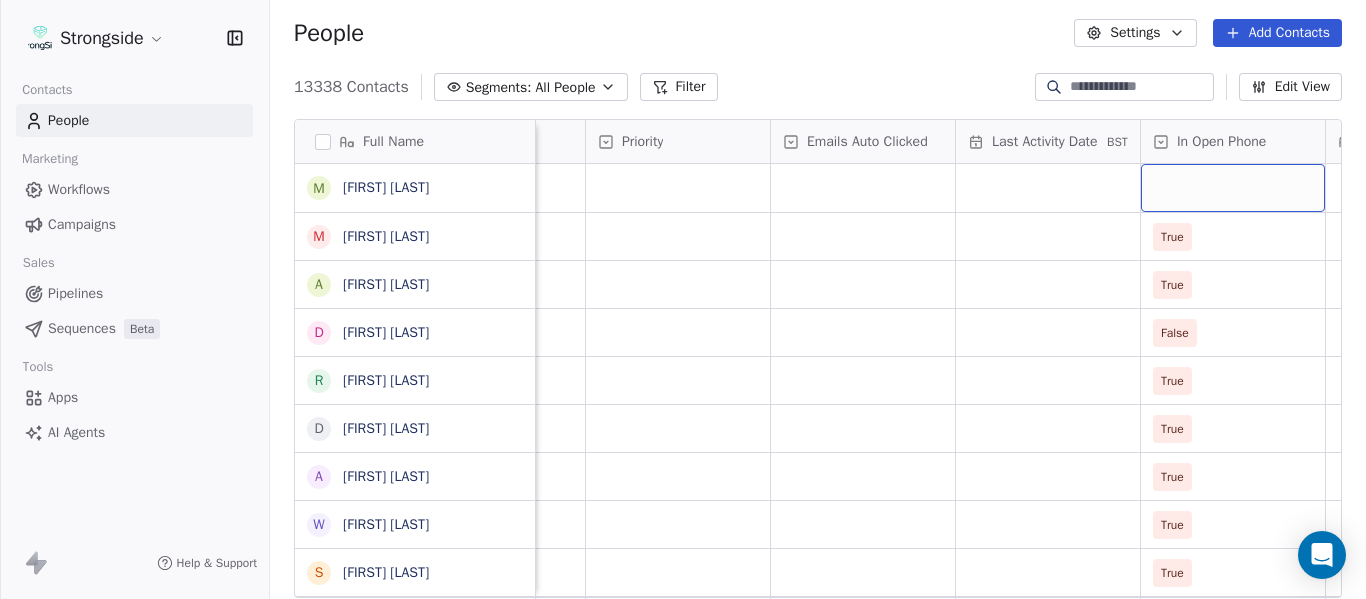 click at bounding box center (1233, 188) 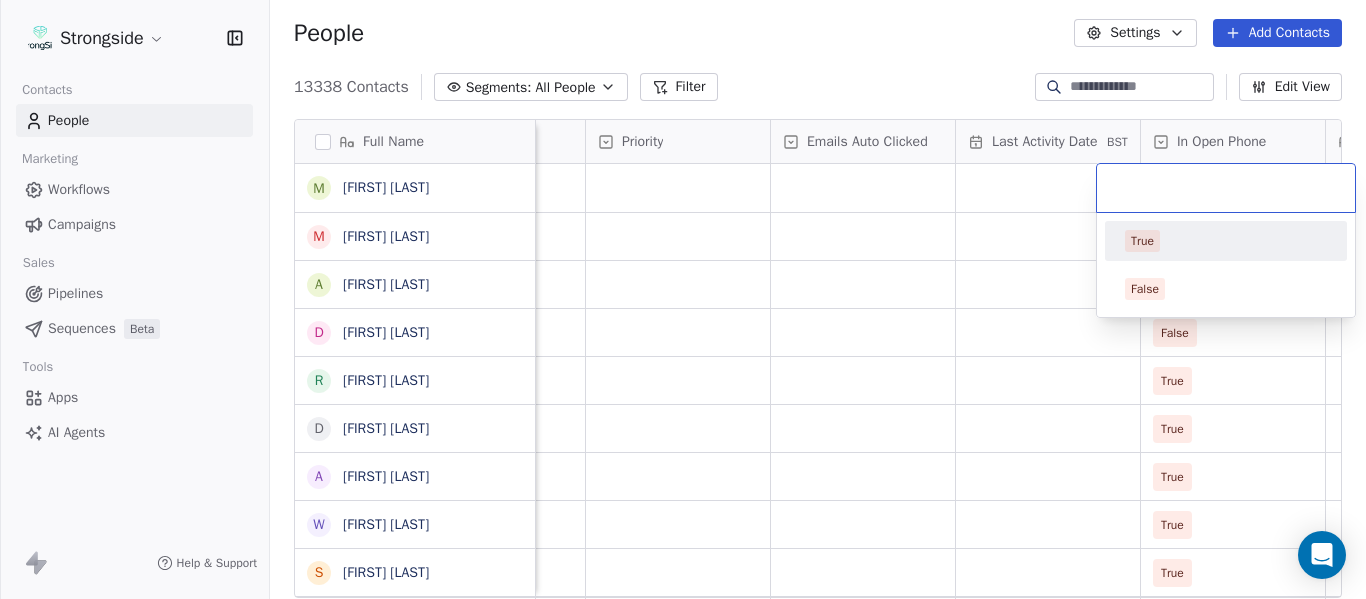 click on "True" at bounding box center (1226, 241) 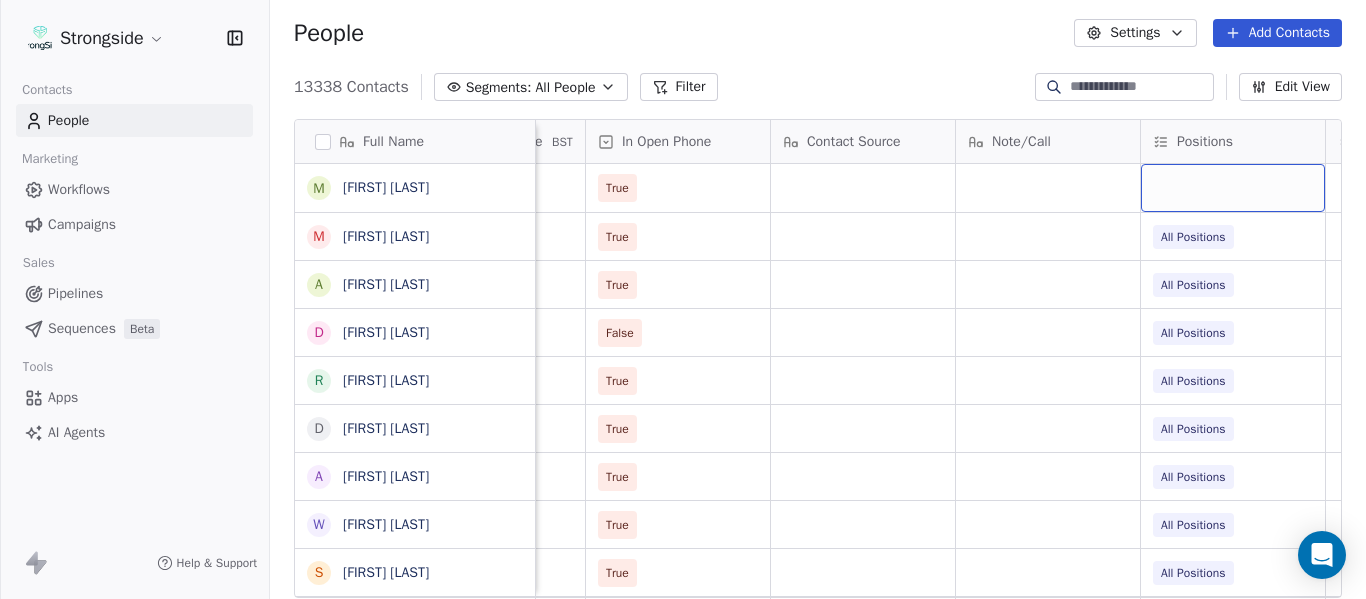 scroll, scrollTop: 0, scrollLeft: 2568, axis: horizontal 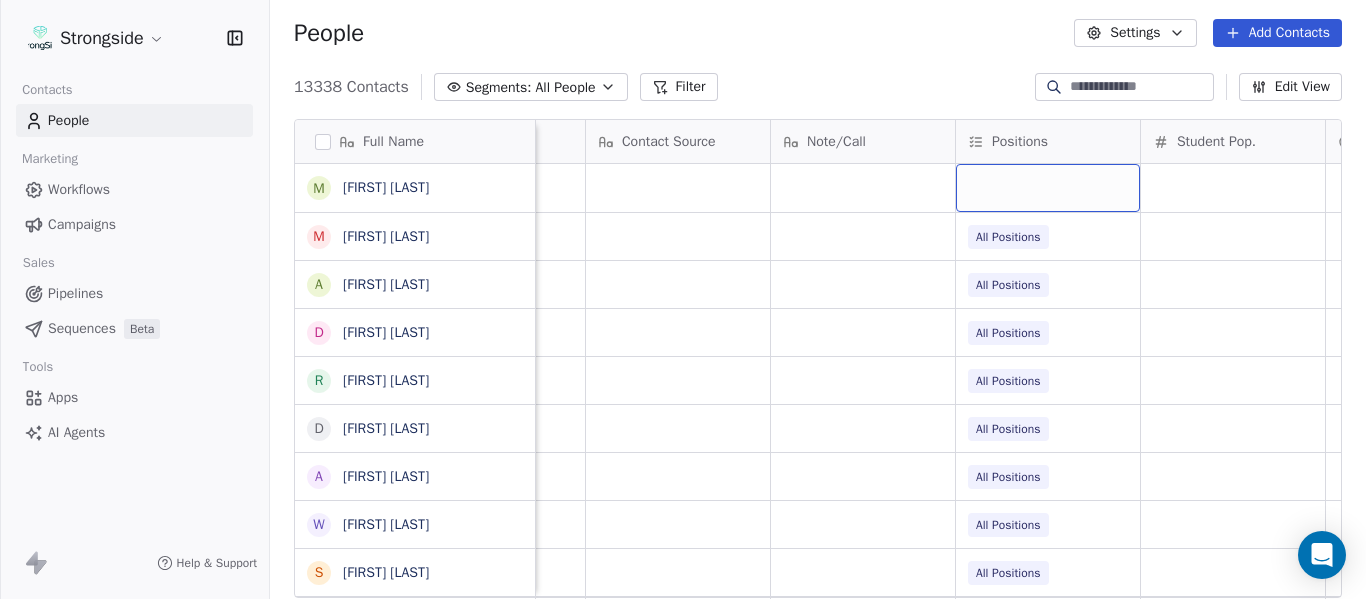 click at bounding box center [1048, 188] 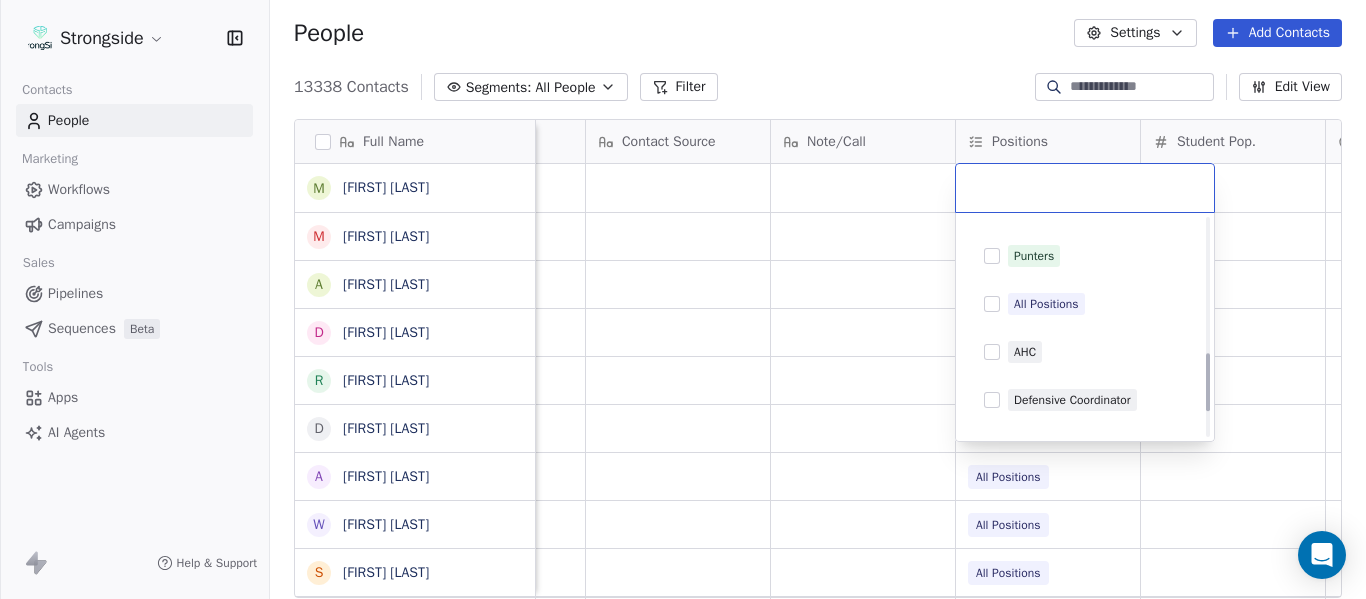 scroll, scrollTop: 500, scrollLeft: 0, axis: vertical 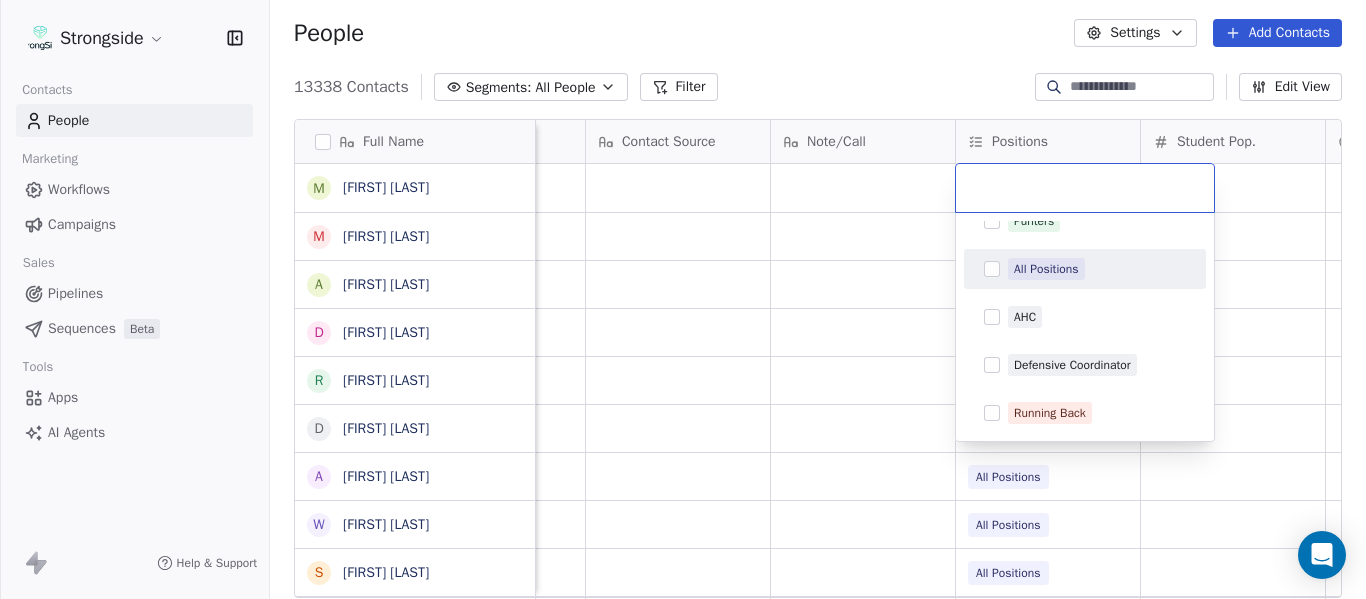 click on "All Positions" at bounding box center (1046, 269) 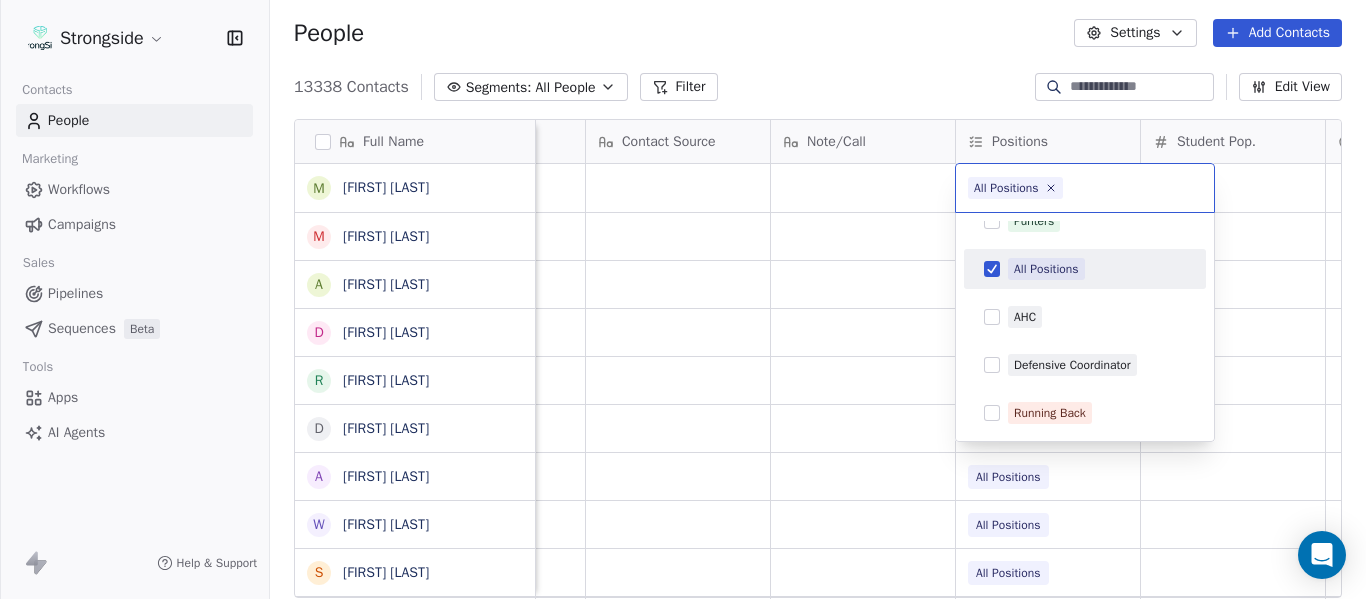 click on "Strongside Contacts People Marketing Workflows Campaigns Sales Pipelines Sequences Beta Tools Apps AI Agents Help & Support People Settings Add Contacts 13338 Contacts Segments: All People Filter Edit View Tag Add to Sequence Export Full Name M [NAME] M [NAME] A [NAME] D [NAME] R [NAME] D [NAME] A [NAME] W [NAME] S [NAME] S [NAME] J [NAME] H [NAME] K [NAME] K [NAME] K [NAME] C [NAME] L [NAME] D [NAME] K [NAME] B [NAME] C [NAME] D [NAME] K [NAME] K [NAME] C [NAME] T [NAME] A [NAME] B [NAME] D [NAME] A [NAME] S [NAME] Priority Emails Auto Clicked Last Activity Date BST In Open Phone Contact Source Note/Call Positions Student Pop. Lead Account   True   True All Positions   True All Positions   False All Positions   True All Positions   True All Positions   True All Positions   True All Positions   True All Positions   True" at bounding box center [683, 299] 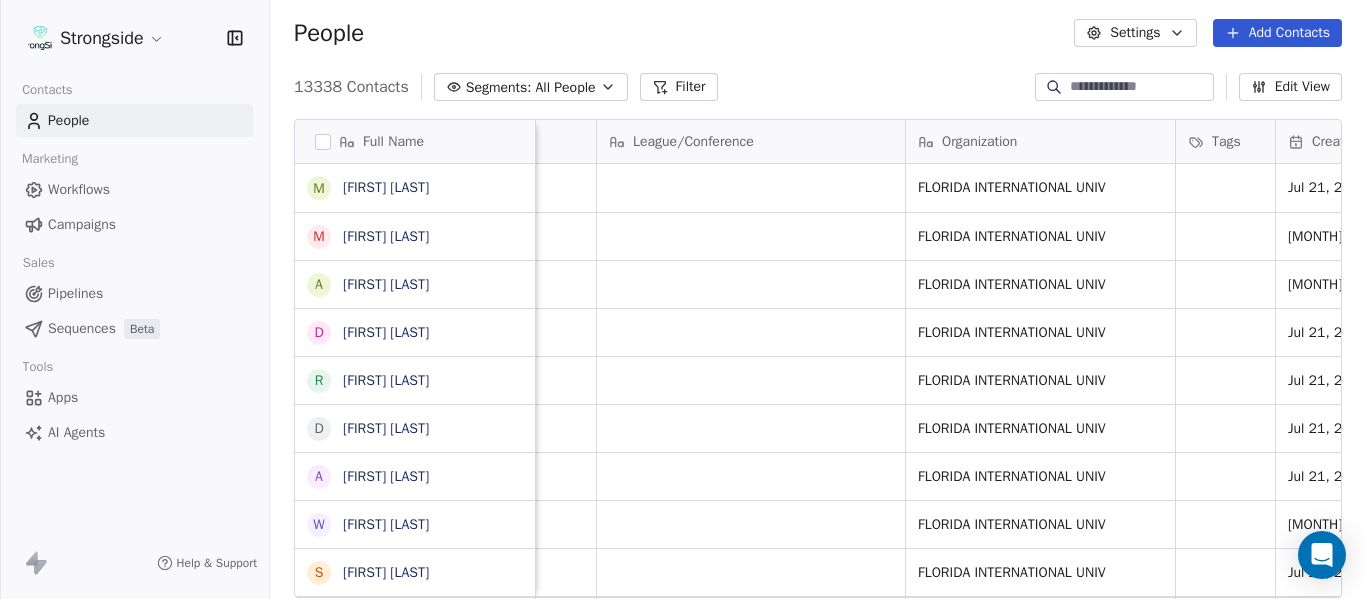 scroll, scrollTop: 0, scrollLeft: 0, axis: both 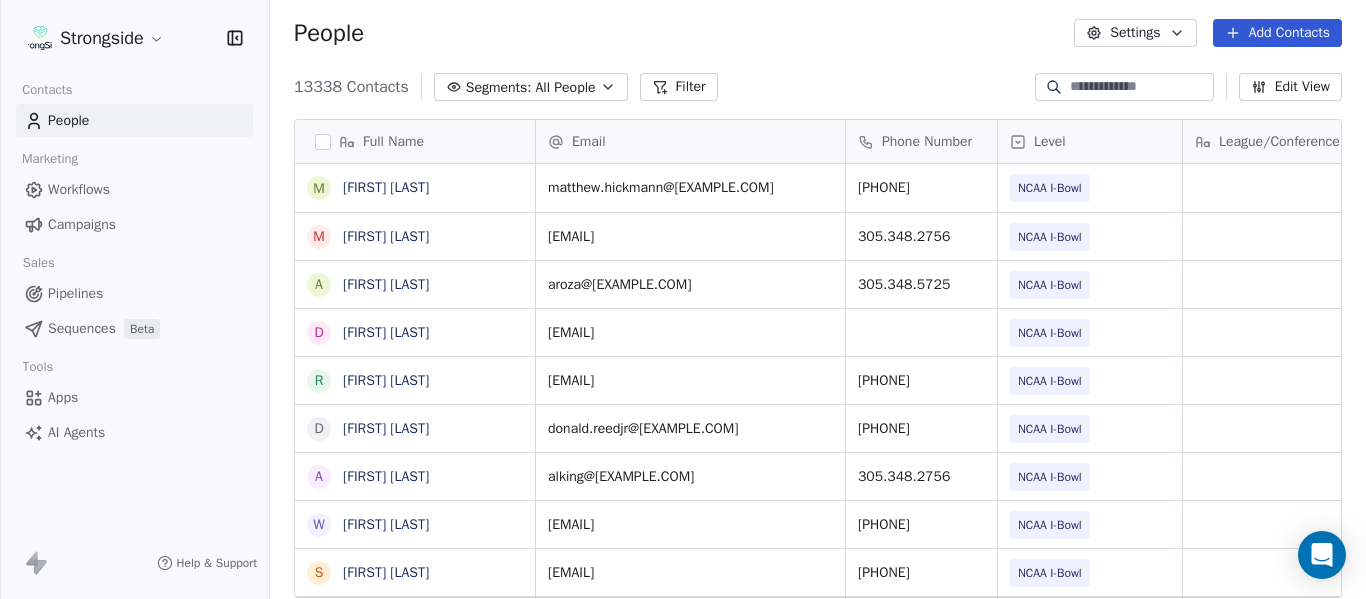 click on "Add Contacts" at bounding box center [1277, 33] 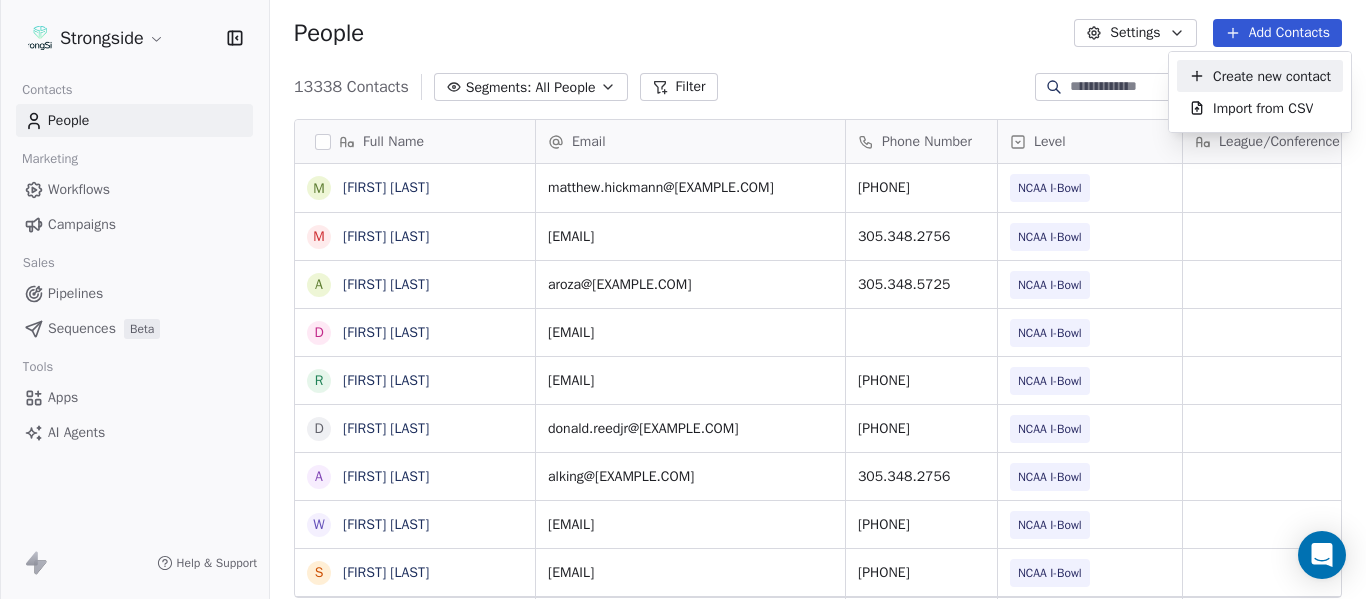 click on "Create new contact" at bounding box center [1272, 76] 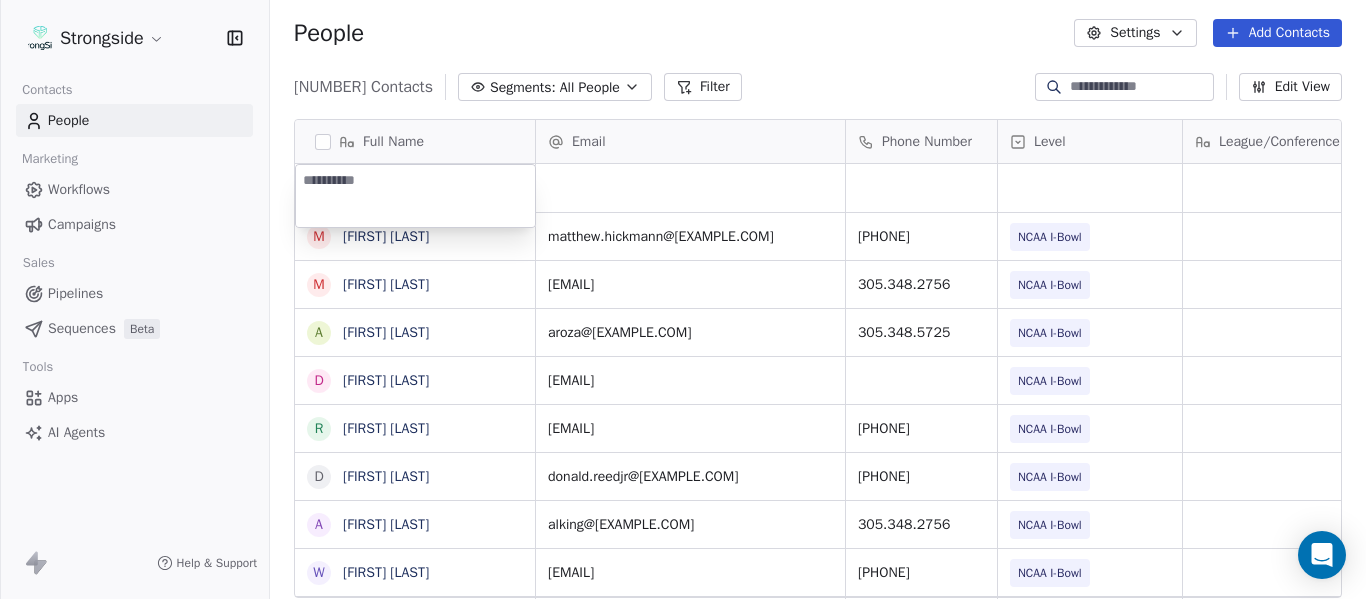 type on "**********" 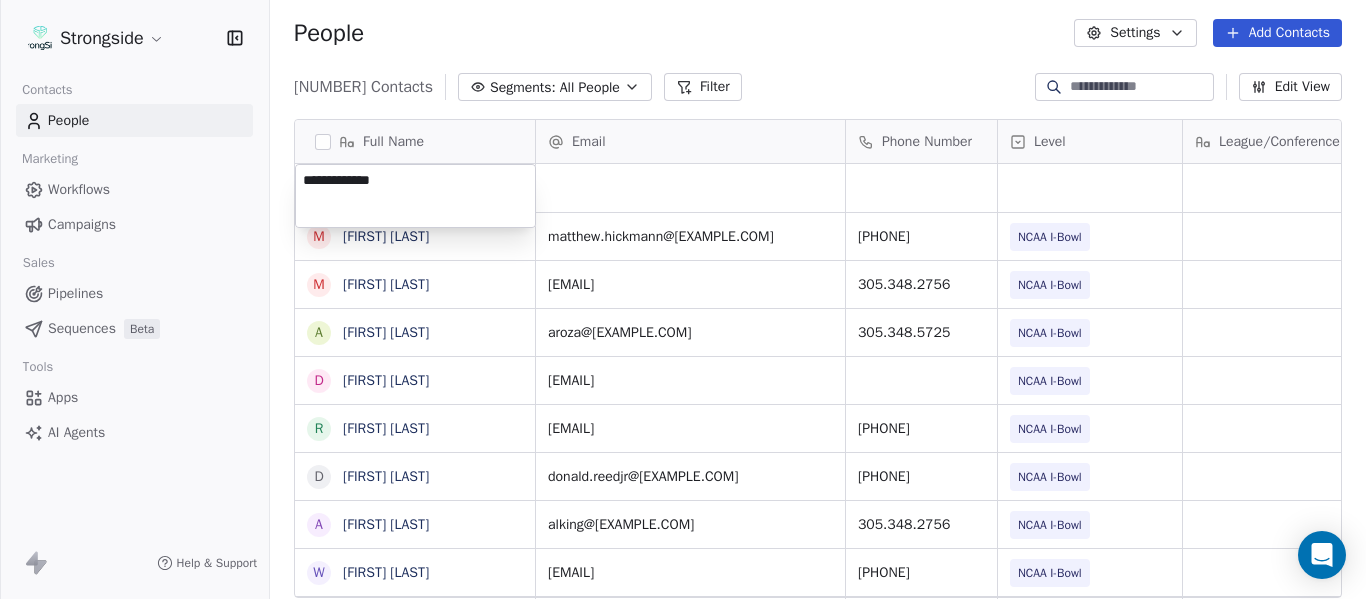click on "Strongside Contacts People Marketing Workflows Campaigns Sales Pipelines Sequences Beta Tools Apps AI Agents Help & Support People Settings Add Contacts 13339 Contacts Segments: All People Filter Edit View Tag Add to Sequence Export Full Name M [FIRST] [LAST] M [FIRST] [LAST] A [FIRST] [LAST] D [FIRST] [LAST] R [FIRST] [LAST] D [FIRST] [LAST] A [FIRST] [LAST] W [FIRST] [LAST] S [FIRST] [LAST] S [FIRST] [LAST] J [FIRST] [LAST] H [FIRST] [LAST] K [FIRST] [LAST] K [FIRST] [LAST] C [FIRST] [LAST] L [FIRST] [LAST] D [FIRST] [LAST] K [FIRST] [LAST] B [FIRST] [LAST] C [FIRST] [LAST] D [FIRST] [LAST] K [FIRST] [LAST] C [FIRST] [LAST] T [FIRST] [LAST] A [FIRST] [LAST] B [FIRST] [LAST] D [FIRST] [LAST] A [FIRST] [LAST] Email Phone Number Level League/Conference Organization Tags Created Date BST [MONTH] [DAY], [YEAR] [HOUR]:[MINUTE] [AM/PM] [EMAIL] [PHONE]
NCAA I-Bowl FLORIDA INTERNATIONAL UNIV [MONTH] [DAY], [YEAR] [HOUR]:[MINUTE] [AM/PM] [EMAIL] [PHONE]
NCAA I-Bowl FLORIDA INTERNATIONAL UNIV [MONTH] [DAY], [YEAR] [HOUR]:[MINUTE] [AM/PM] [EMAIL] [PHONE]
NCAA I-Bowl FLORIDA INTERNATIONAL UNIV [MONTH] [DAY], [YEAR] [HOUR]:[MINUTE] [AM/PM]" at bounding box center [683, 299] 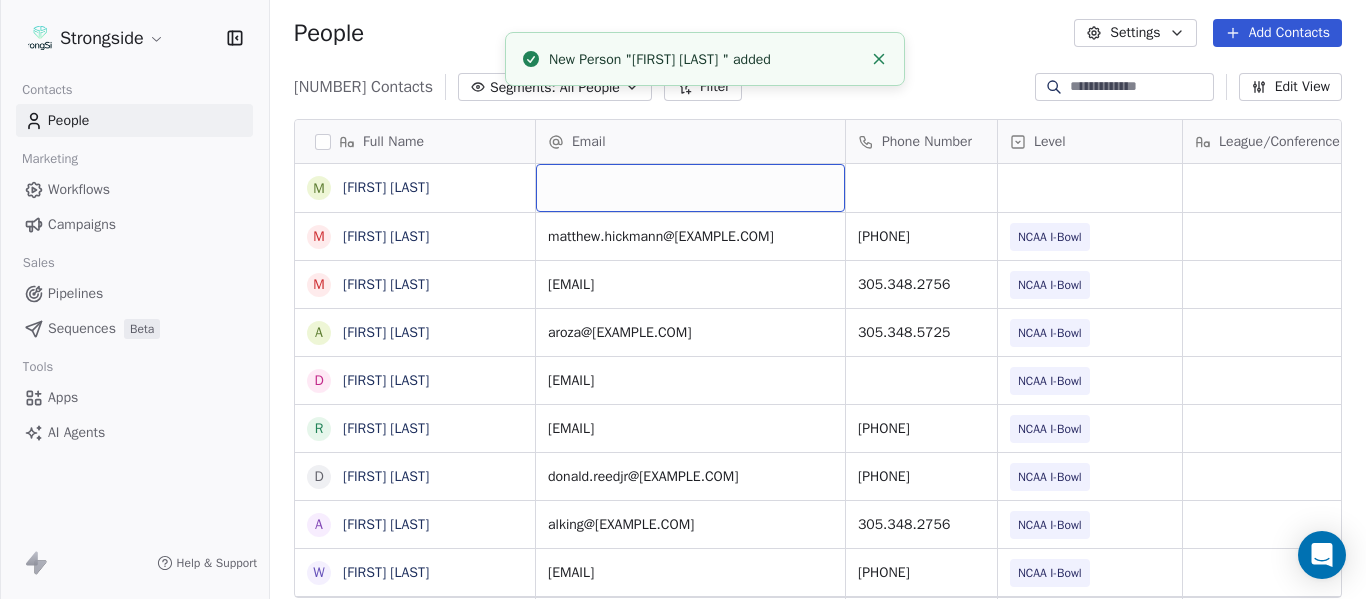 click at bounding box center [690, 188] 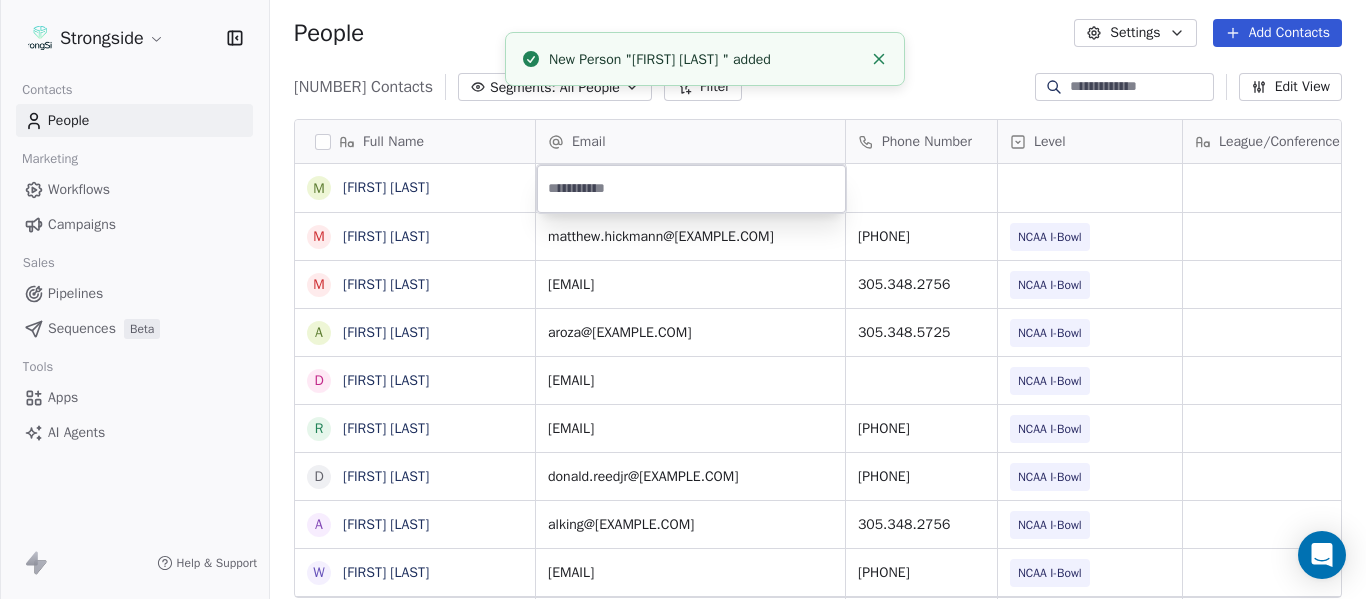 type on "**********" 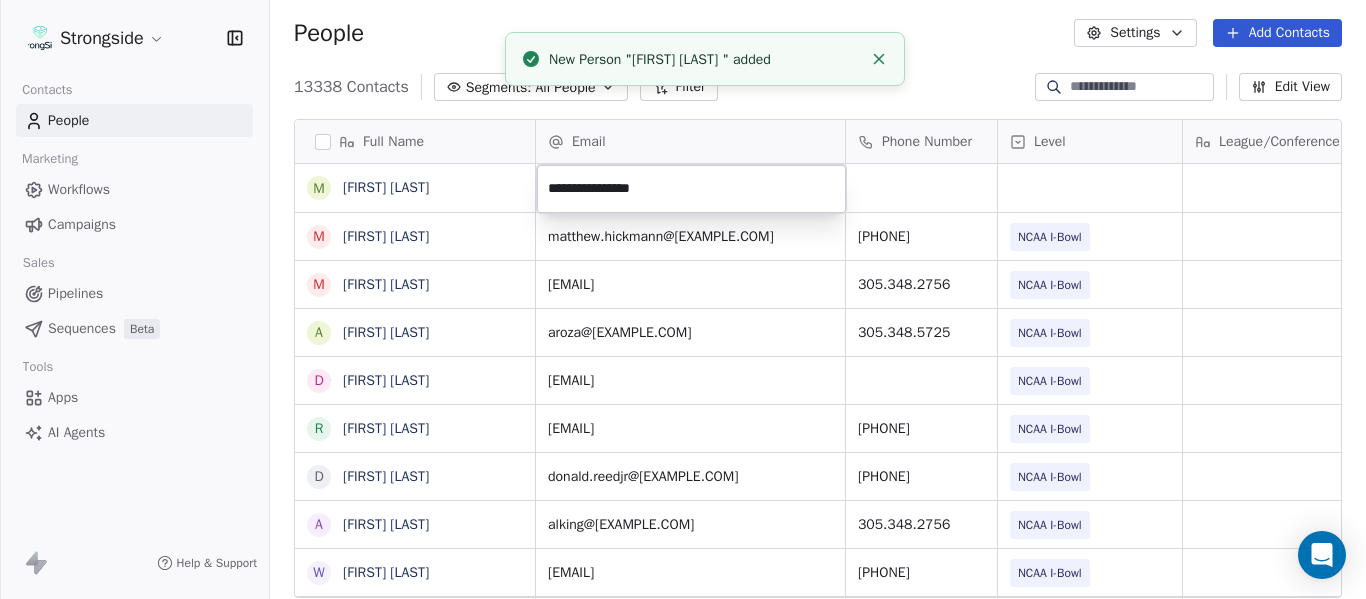 click 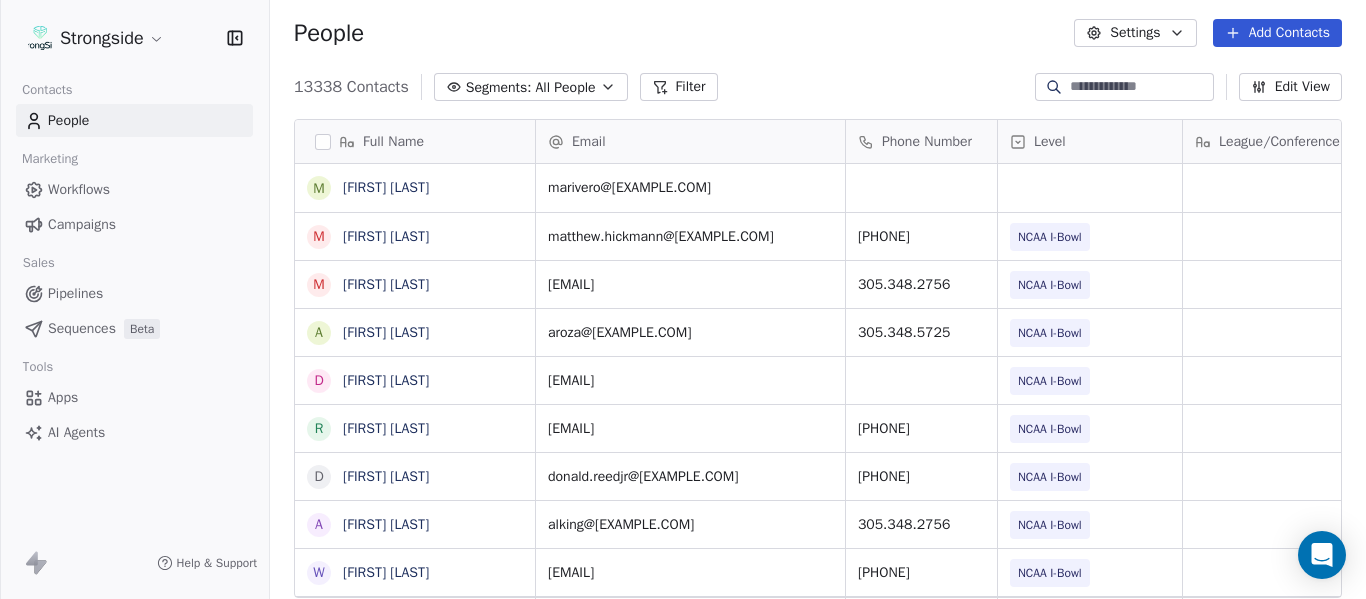 click on "13338 Contacts Segments: All People Filter  Edit View" at bounding box center [818, 87] 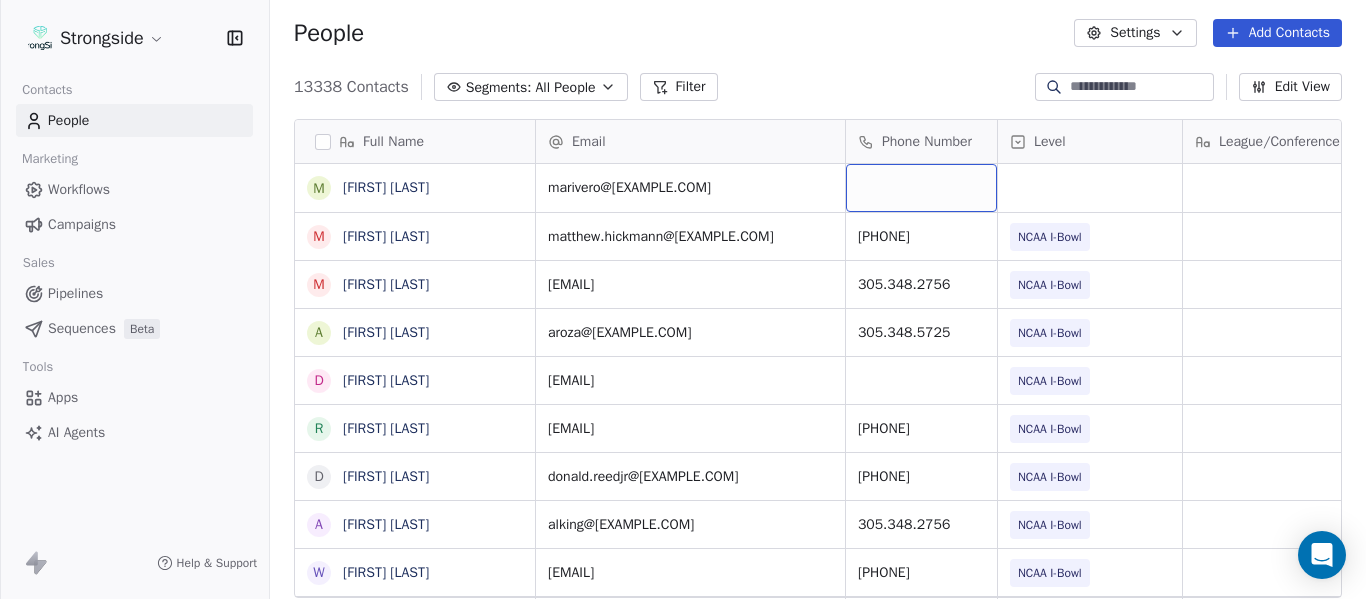 click at bounding box center (921, 188) 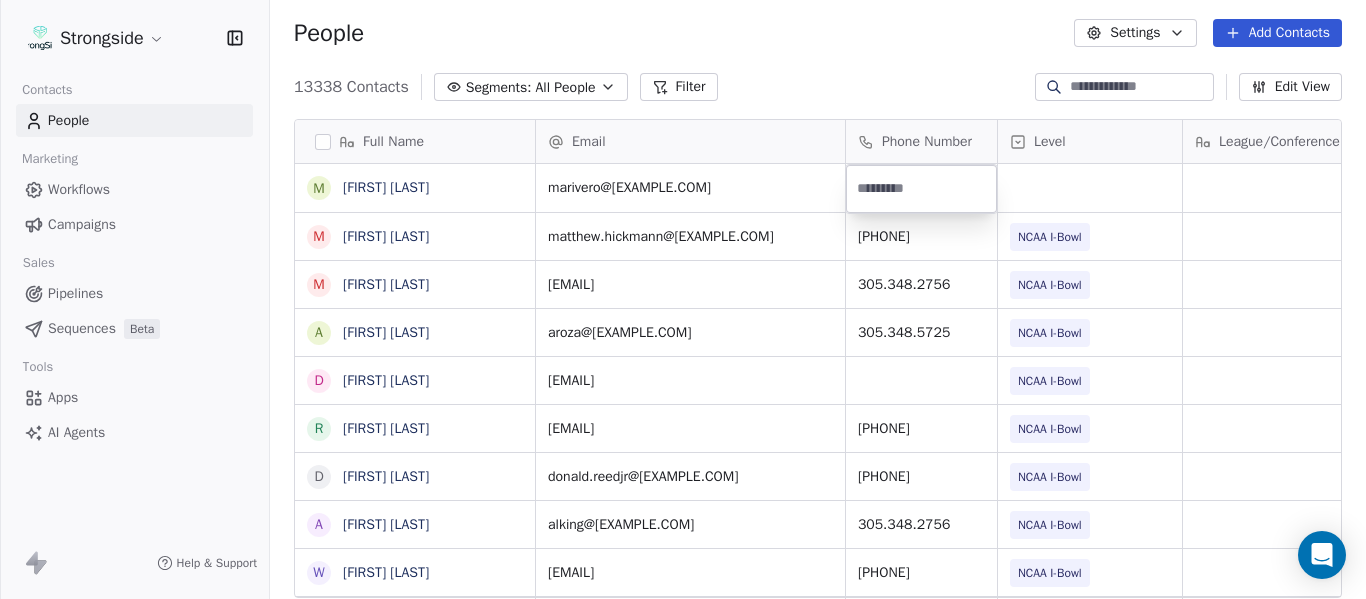type on "**********" 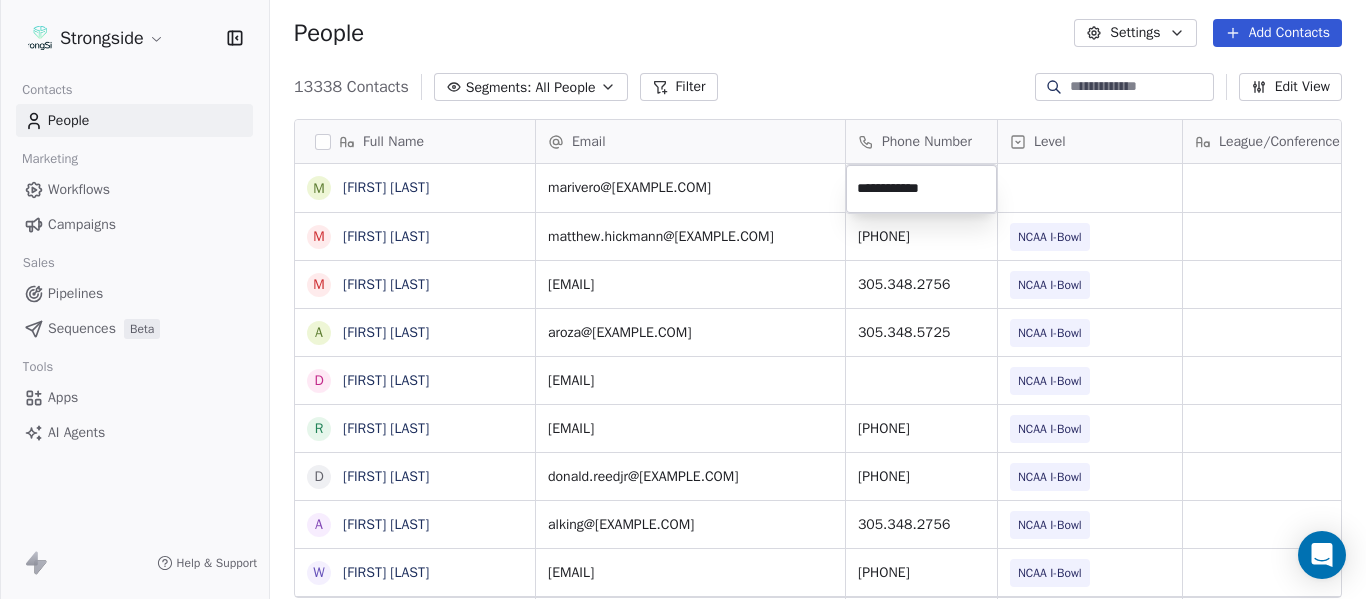 click on "Strongside Contacts People Marketing Workflows Campaigns Sales Pipelines Sequences Beta Tools Apps AI Agents Help & Support People Settings Add Contacts 13338 Contacts Segments: All People Filter Edit View Tag Add to Sequence Export Full Name M [FIRST] [LAST] M [FIRST] [LAST] M [FIRST] [LAST] A [FIRST] [LAST] D [FIRST] [LAST] R [FIRST] [LAST] D [FIRST] [LAST] A [FIRST] [LAST] W [FIRST] [LAST] S [FIRST] [LAST] S [FIRST] [LAST] J [FIRST] [LAST] H [FIRST] [LAST] K [FIRST] [LAST] K [FIRST] [LAST] C [FIRST] [LAST] D [FIRST] [LAST] K [FIRST] [LAST] B [FIRST] [LAST] C [FIRST] [LAST] D [FIRST] [LAST] K [FIRST] [LAST] K [FIRST] [LAST] C [FIRST] [LAST] T [FIRST] [LAST] A [FIRST] [LAST] B [FIRST] [LAST] D [FIRST] [LAST] A [FIRST] [LAST] Email Phone Number Level League/Conference Organization Tags Created Date BST [EMAIL] Jul 21, 2025 05:13 PM [EMAIL] [PHONE]
NCAA I-Bowl FLORIDA INTERNATIONAL UNIV Jul 21, 2025 05:12 PM [EMAIL] [PHONE]
NCAA I-Bowl FLORIDA INTERNATIONAL UNIV Jul 21, 2025 04:25 PM" at bounding box center (683, 299) 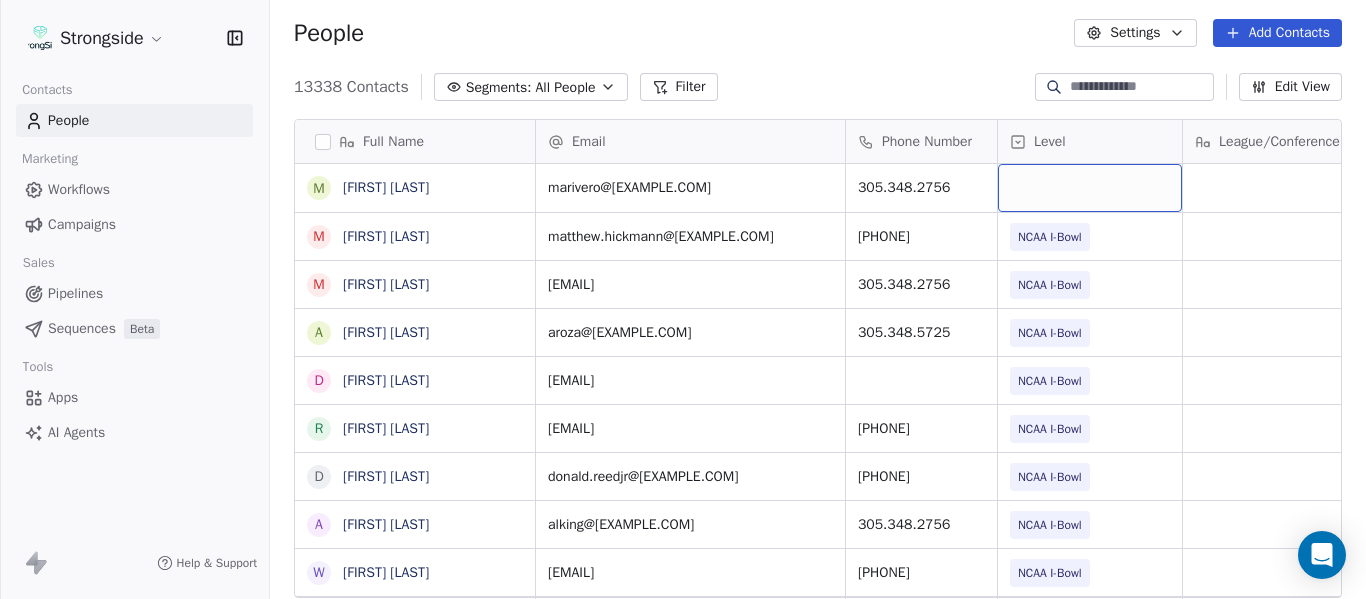 click at bounding box center [1090, 188] 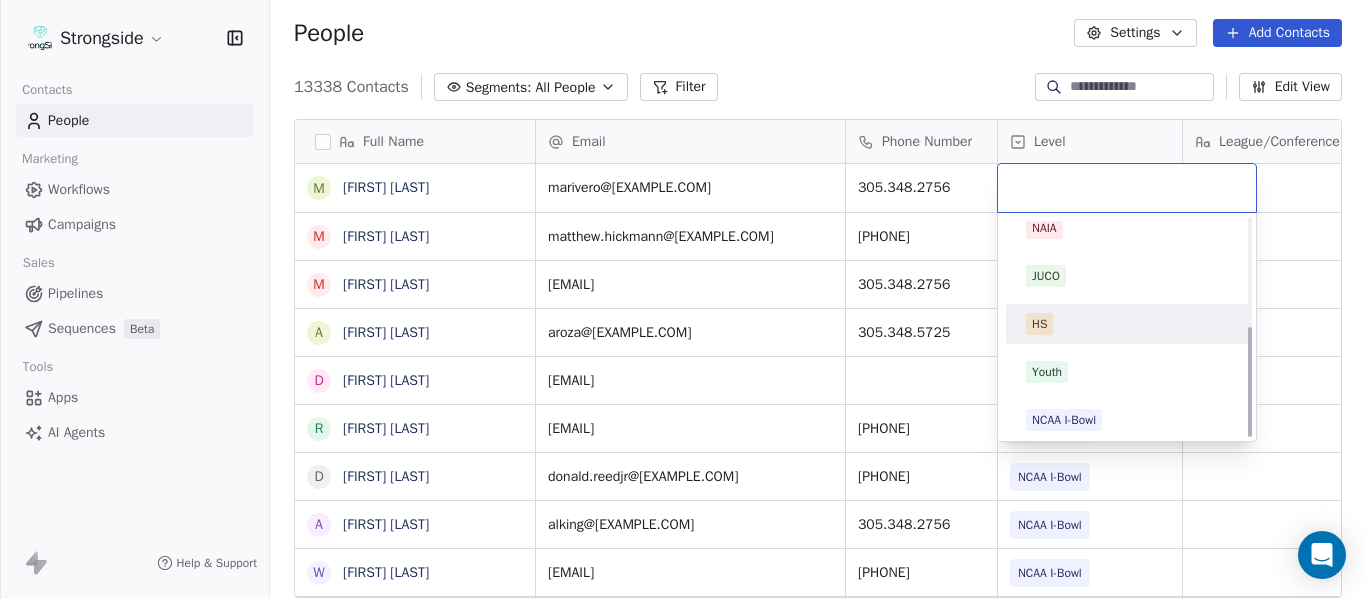 scroll, scrollTop: 212, scrollLeft: 0, axis: vertical 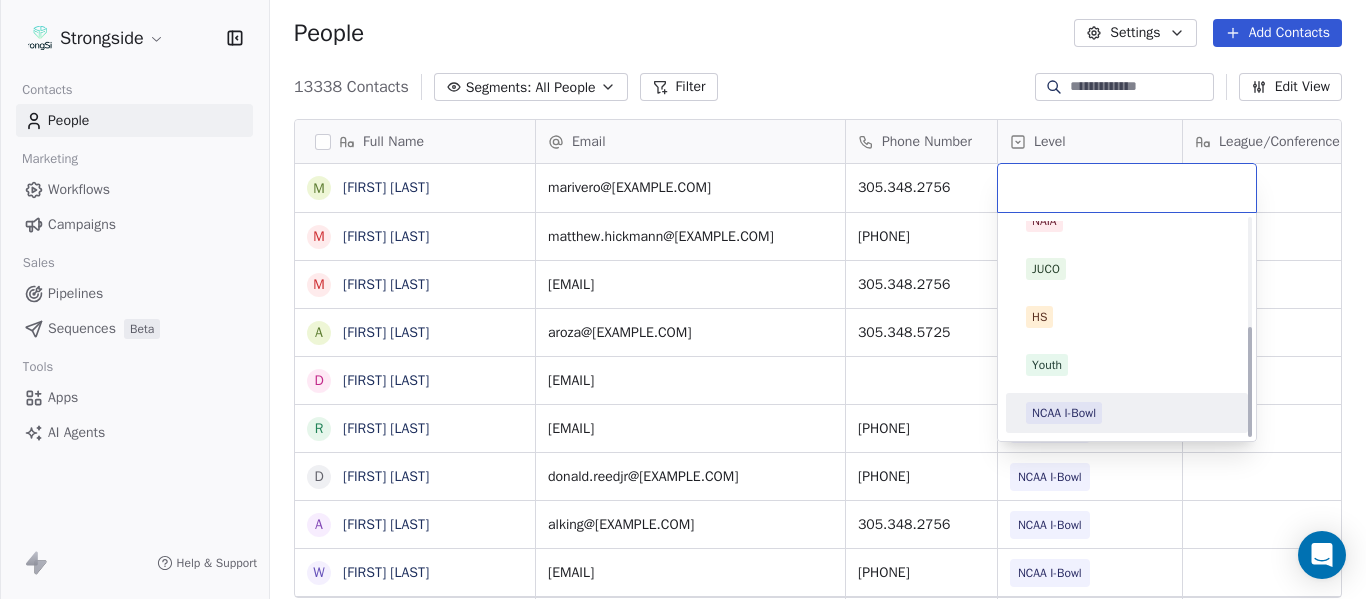 click on "NCAA I-Bowl" at bounding box center [1127, 413] 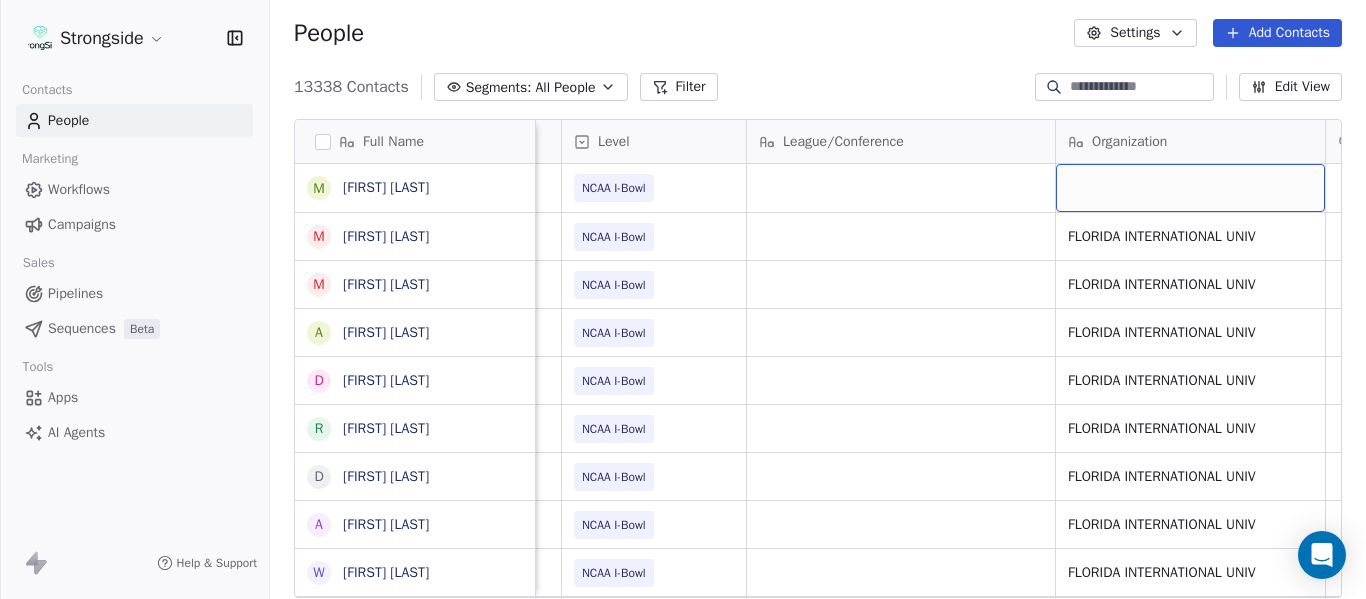 scroll, scrollTop: 0, scrollLeft: 536, axis: horizontal 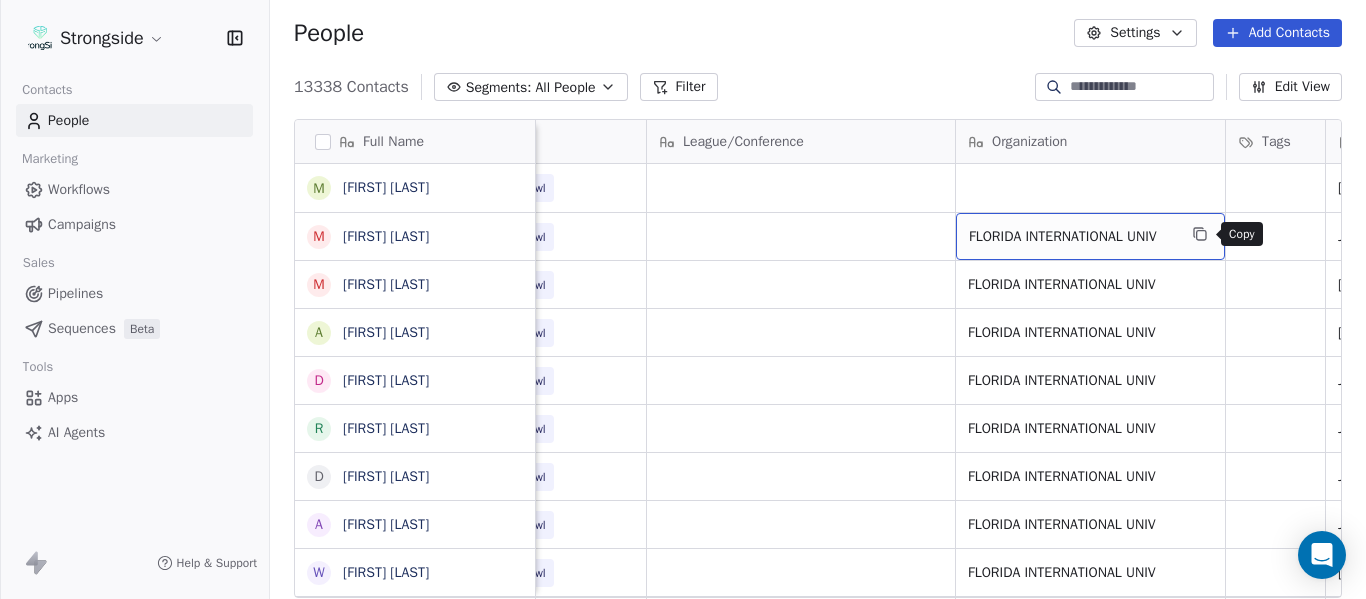 click 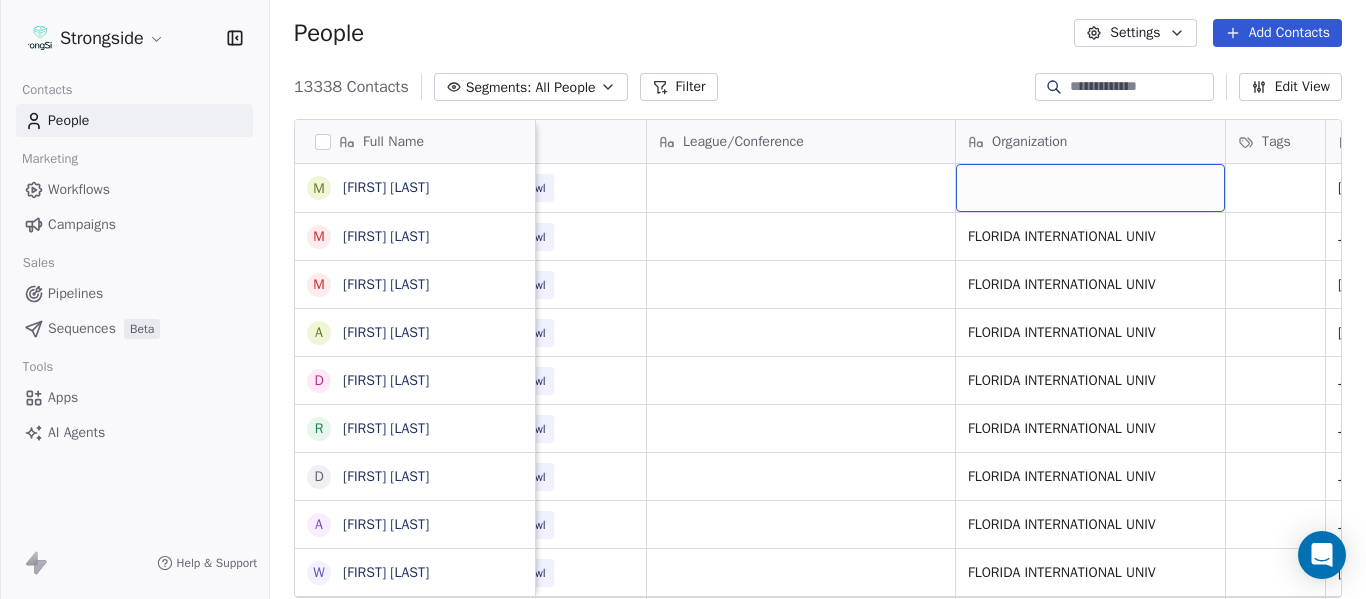 click at bounding box center [1090, 188] 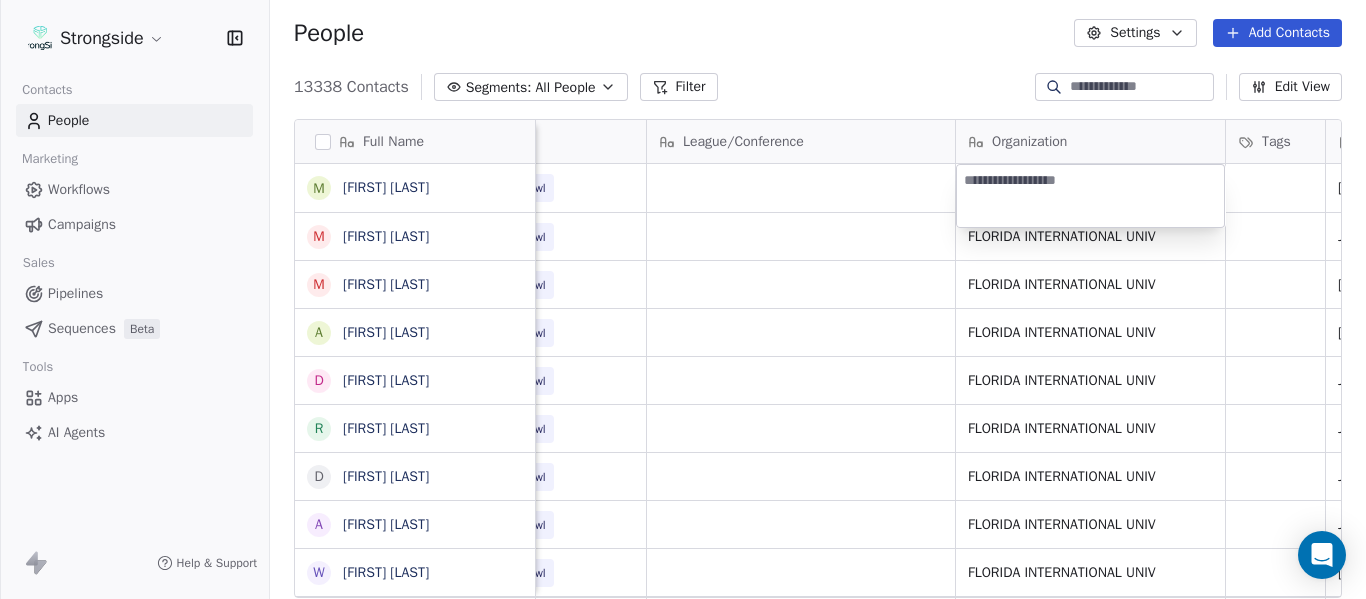 type on "**********" 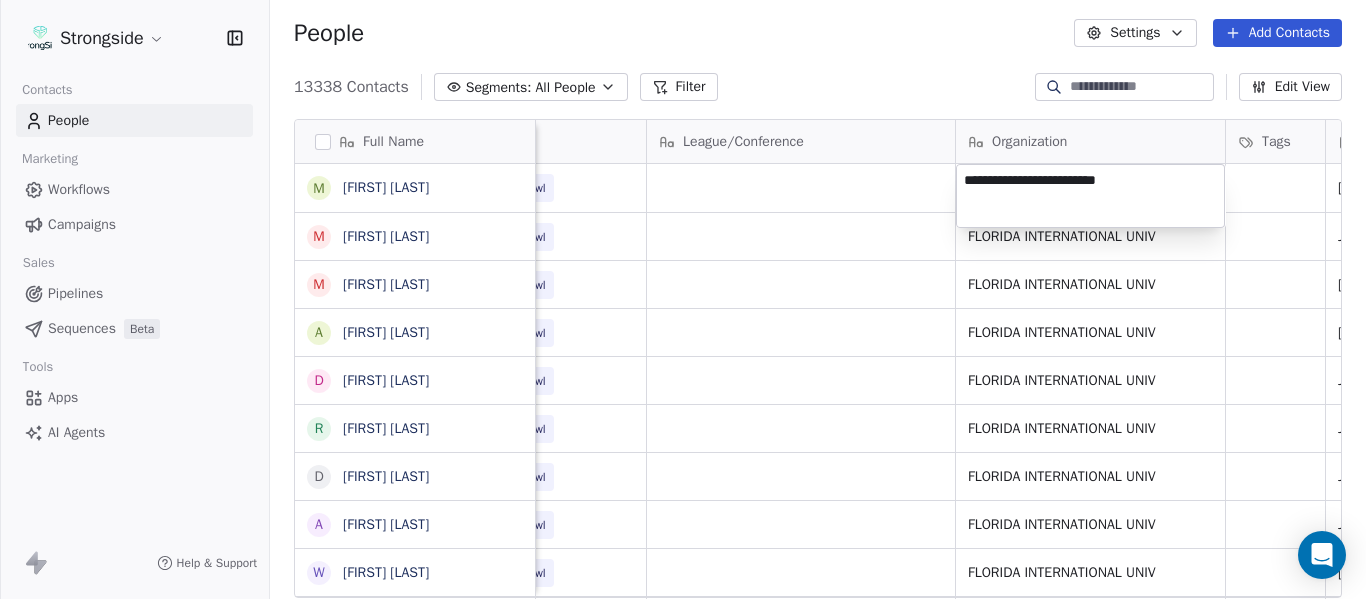 click on "Strongside Contacts People Marketing Workflows Campaigns Sales Pipelines Sequences Beta Tools Apps AI Agents Help & Support People Settings Add Contacts 13338 Contacts Segments: All People Filter Edit View Tag Add to Sequence Export Full Name M [FIRST] [LAST] M [FIRST] [LAST] M [FIRST] [LAST] A [FIRST] [LAST] D [FIRST] [LAST] R [FIRST] [LAST] D [FIRST] [LAST] A [FIRST] [LAST] W [FIRST] [LAST] S [FIRST] [LAST] S [FIRST] [LAST] J [FIRST] [LAST] H [FIRST] [LAST] K [FIRST] [LAST] K [FIRST] [LAST] C [FIRST] [LAST] L [FIRST] [LAST] D [FIRST] [LAST] K [FIRST] [LAST] B [FIRST] [LAST] C [FIRST] [LAST] D [FIRST] [LAST] K [FIRST] [LAST] C [FIRST] [LAST] T [FIRST] [LAST] A [FIRST] [LAST] B [FIRST] [LAST] D [FIRST] [LAST] A [FIRST] [LAST] S [FIRST] [LAST] Email Phone Number Level League/Conference Organization Tags Created Date BST Status Job Title Priority [EMAIL] [PHONE]
NCAA I-Bowl Jul [DAY], [YEAR] [HOUR]:[MINUTE] [AM/PM] [EMAIL] [PHONE]
NCAA I-Bowl FLORIDA INTERNATIONAL UNIV Jul [DAY], [YEAR] [HOUR]:[MINUTE] [AM/PM] Strength Coach [EMAIL] NCAA I-Bowl" at bounding box center (683, 299) 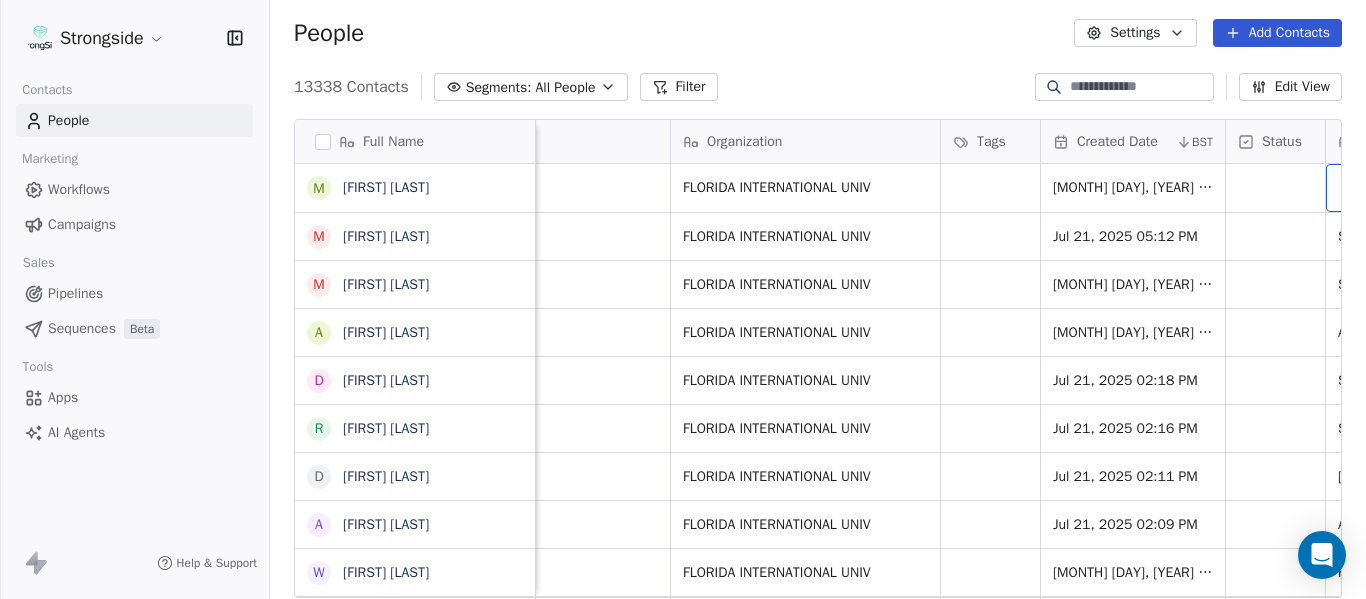 scroll, scrollTop: 0, scrollLeft: 1088, axis: horizontal 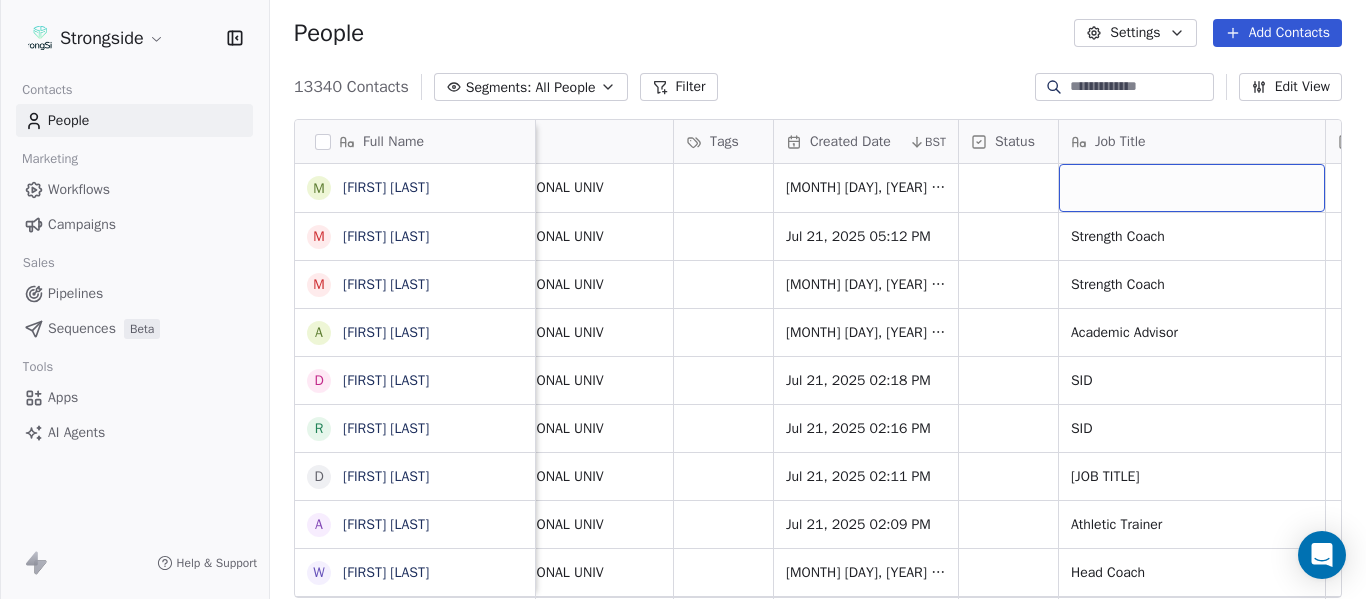 click at bounding box center (1192, 188) 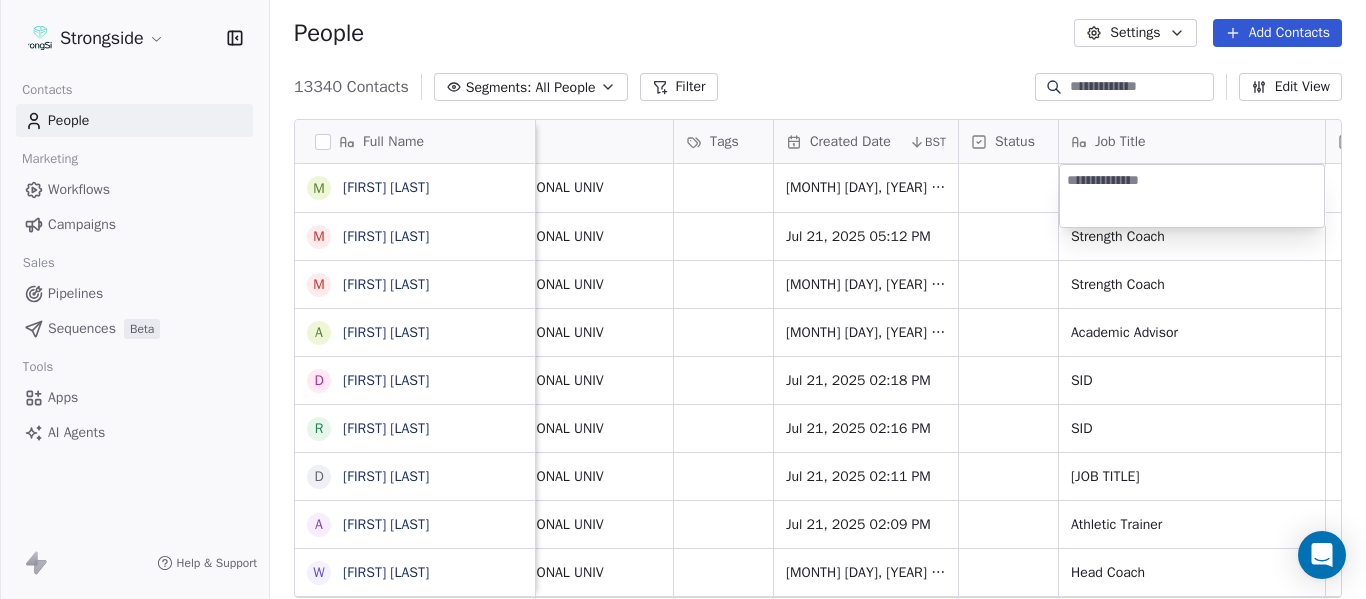 type on "**********" 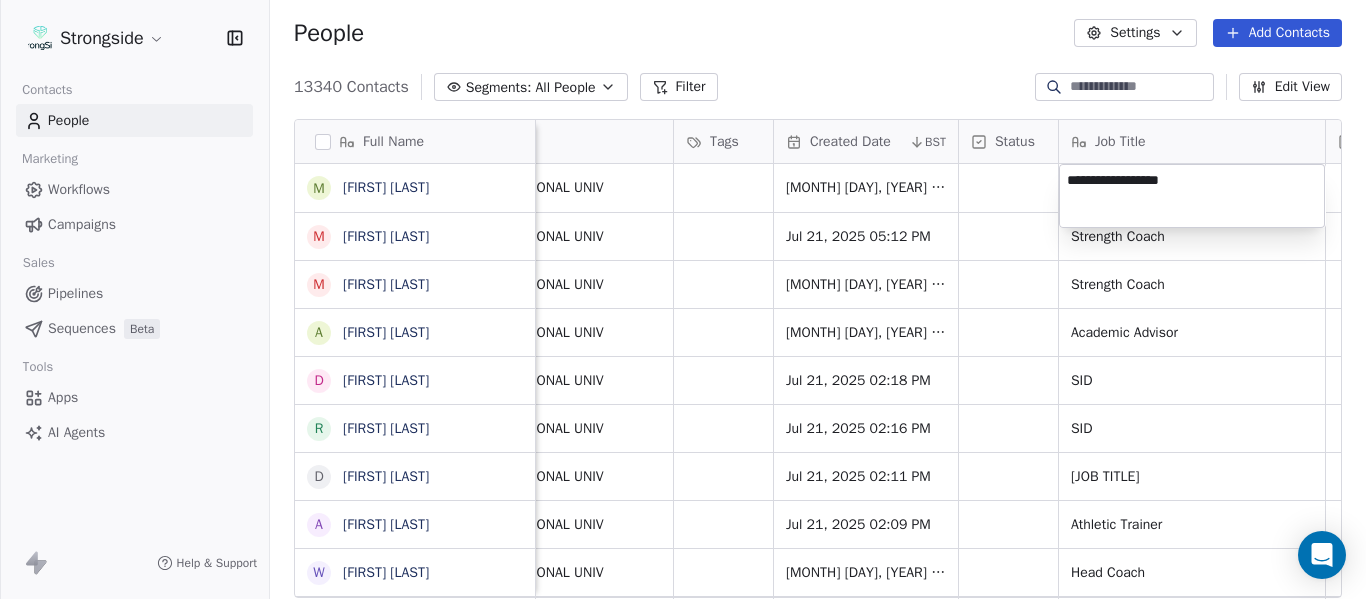 click on "Strongside Contacts People Marketing Workflows Campaigns Sales Pipelines Sequences Beta Tools Apps AI Agents Help & Support People Settings Add Contacts 13340 Contacts Segments: All People Filter Edit View Tag Add to Sequence Export Full Name M [FIRST] [LAST] M [FIRST] [LAST] M [FIRST] [LAST] A [FIRST] [LAST] D [FIRST] [LAST] R [FIRST] [LAST] A [FIRST] [LAST] W [FIRST] [LAST] S [FIRST] [LAST] S [FIRST] [LAST] J [FIRST] [LAST] H [FIRST] [LAST] K [FIRST] [LAST] K [FIRST] [LAST] C [FIRST] [LAST] L [FIRST] [LAST] D [FIRST] [LAST] K [FIRST] [LAST] B [FIRST] [LAST] C [FIRST] [LAST] D [FIRST] [LAST] K [FIRST] [LAST] C [FIRST] [LAST] T [FIRST] [LAST] A [FIRST] [LAST] B [FIRST] [LAST] D [FIRST] [LAST] A [FIRST] [LAST] Phone Number Level League/Conference Organization Tags Created Date BST Status Job Title Priority Emails Auto Clicked Last Activity Date BST In Open Phone   [PHONE]
NCAA I-Bowl FLORIDA INTERNATIONAL UNIV [MONTH] [DAY], [YEAR] [HOUR]:[MINUTE] [AM/PM]   [PHONE]
NCAA I-Bowl FLORIDA INTERNATIONAL UNIV [MONTH] [DAY], [YEAR] [HOUR]:[MINUTE] [AM/PM]" at bounding box center (683, 299) 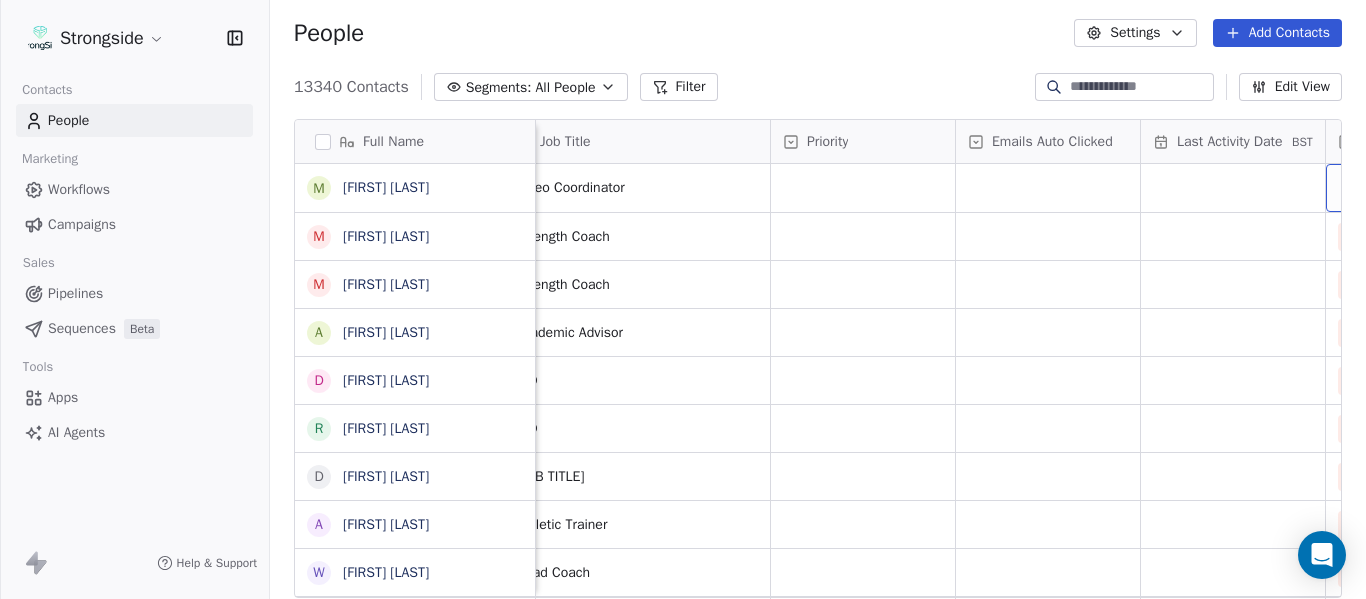 scroll, scrollTop: 0, scrollLeft: 1828, axis: horizontal 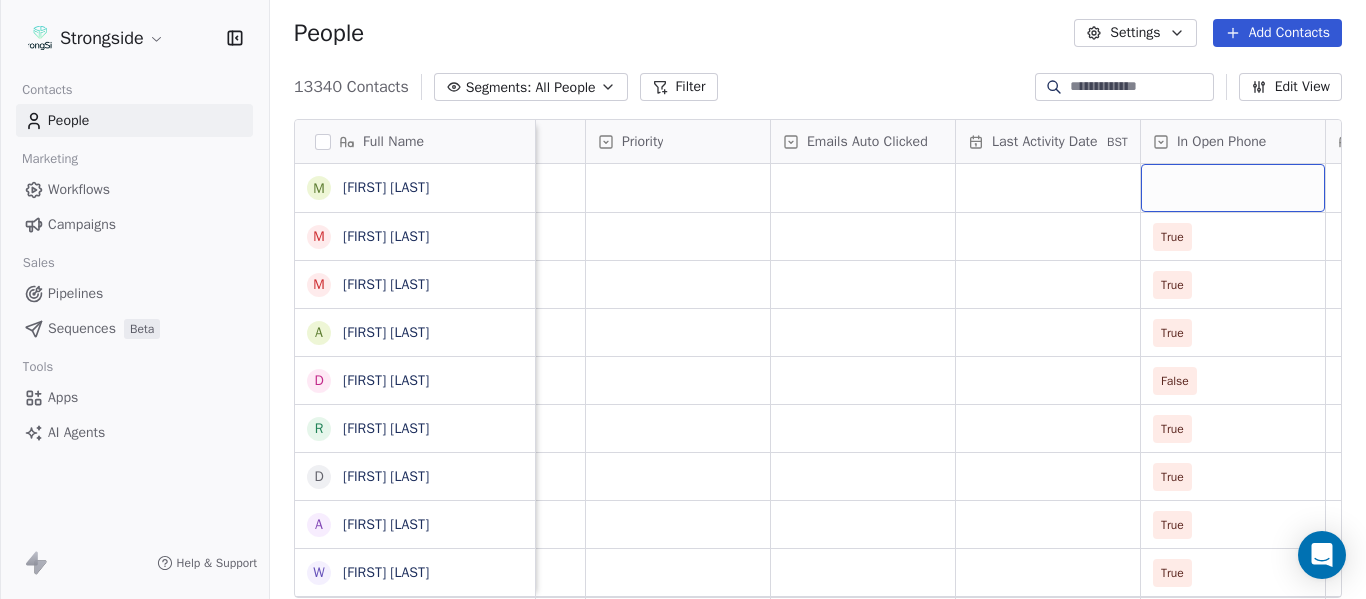 click at bounding box center (1233, 188) 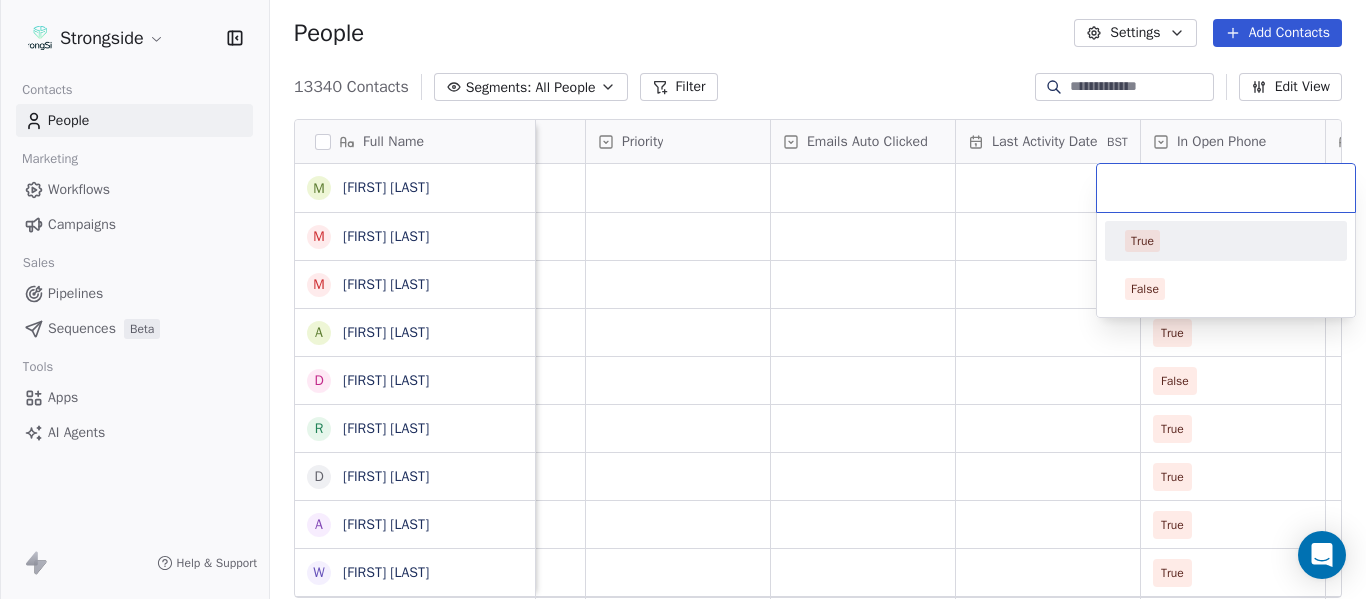 click on "True" at bounding box center (1226, 241) 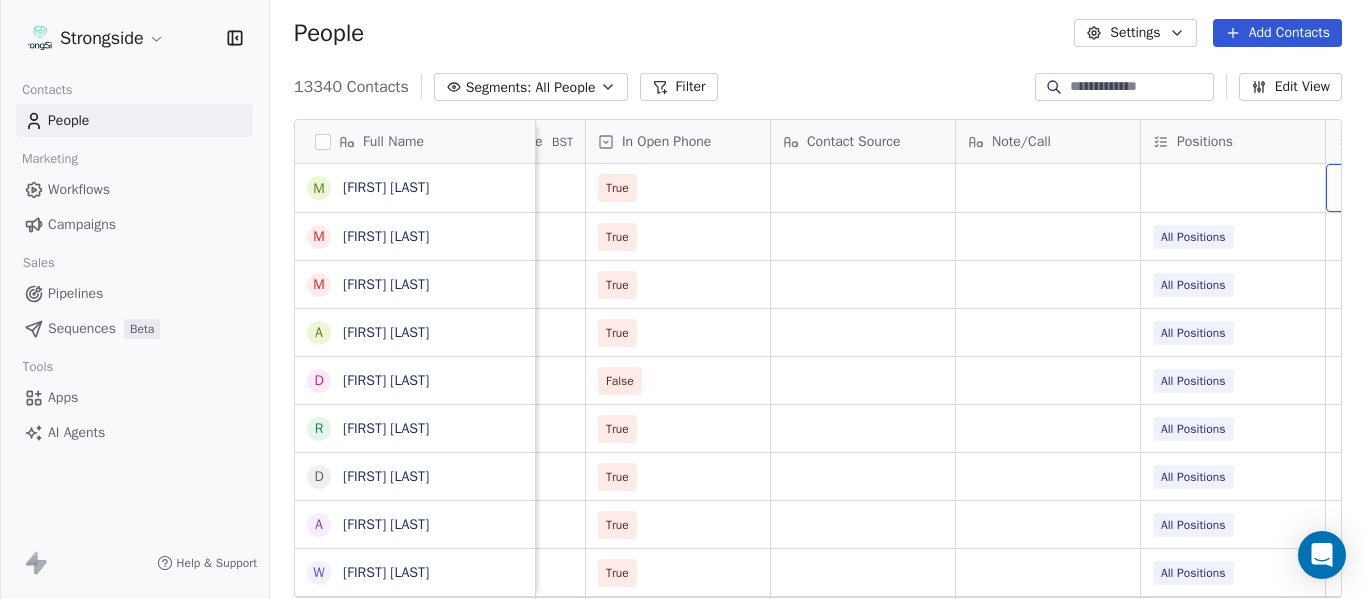 scroll, scrollTop: 0, scrollLeft: 2568, axis: horizontal 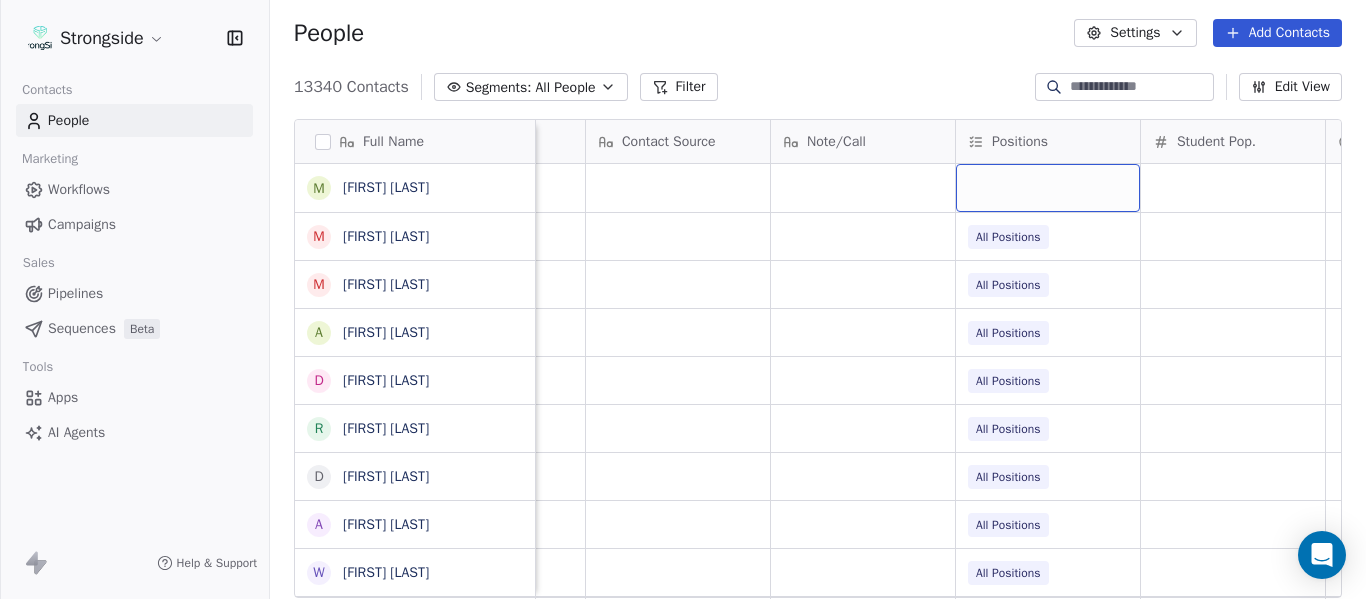 click at bounding box center (1048, 188) 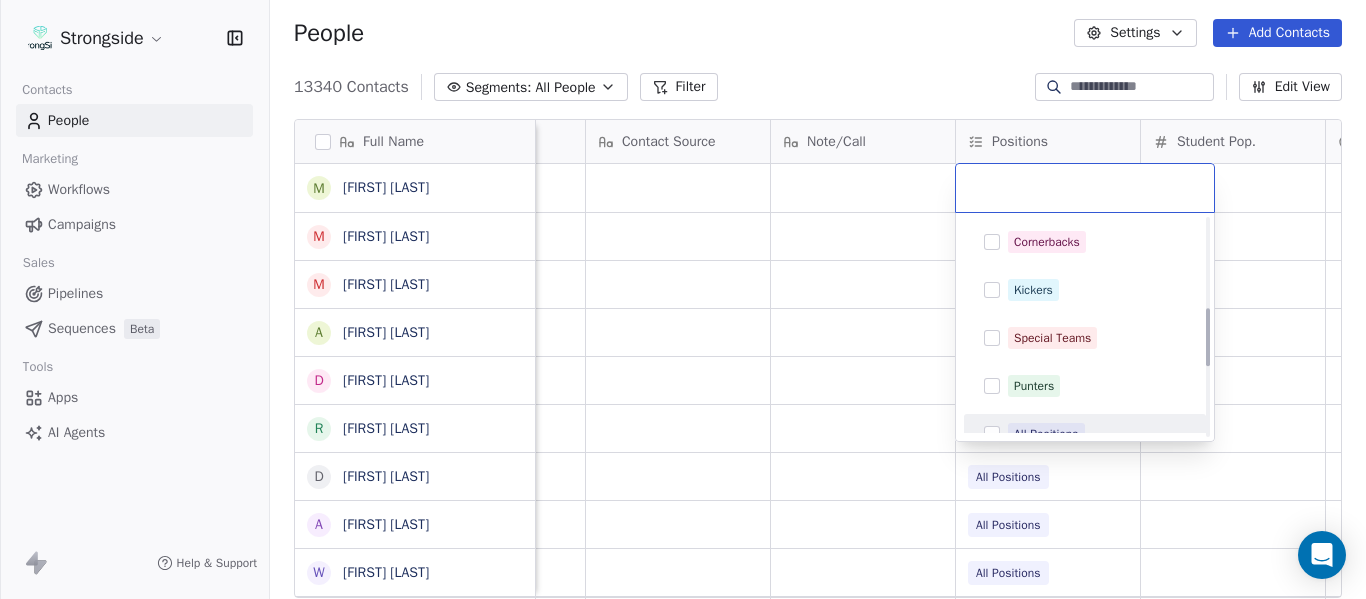 scroll, scrollTop: 500, scrollLeft: 0, axis: vertical 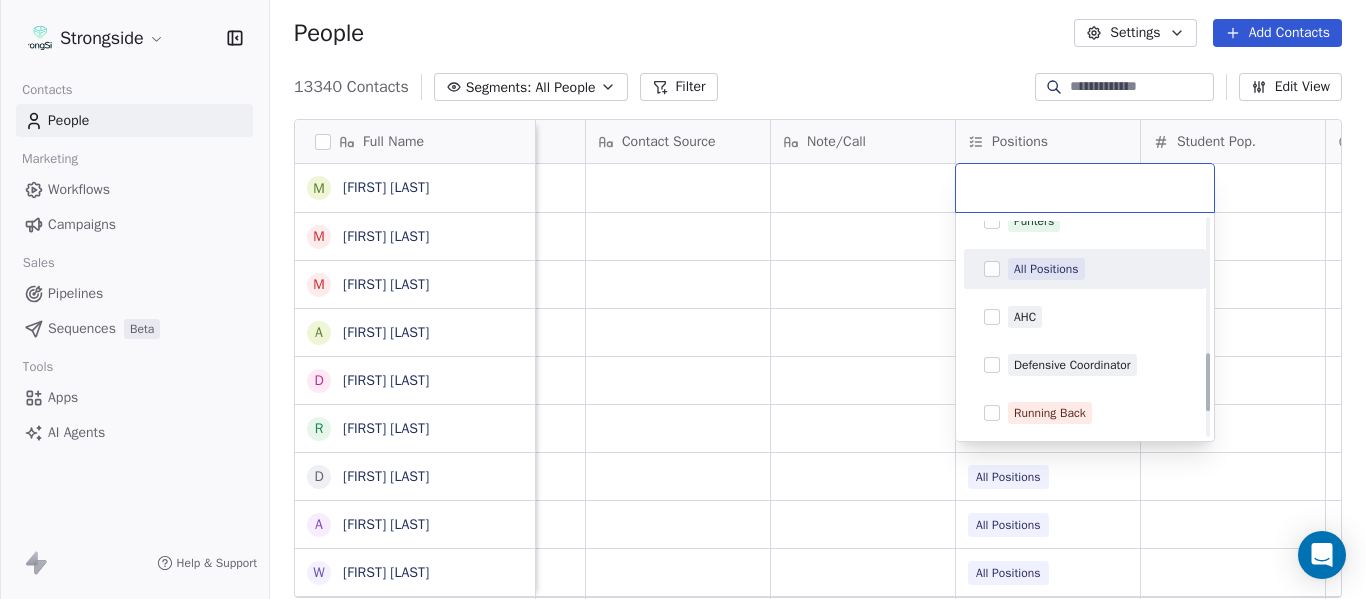 click on "All Positions" at bounding box center [1046, 269] 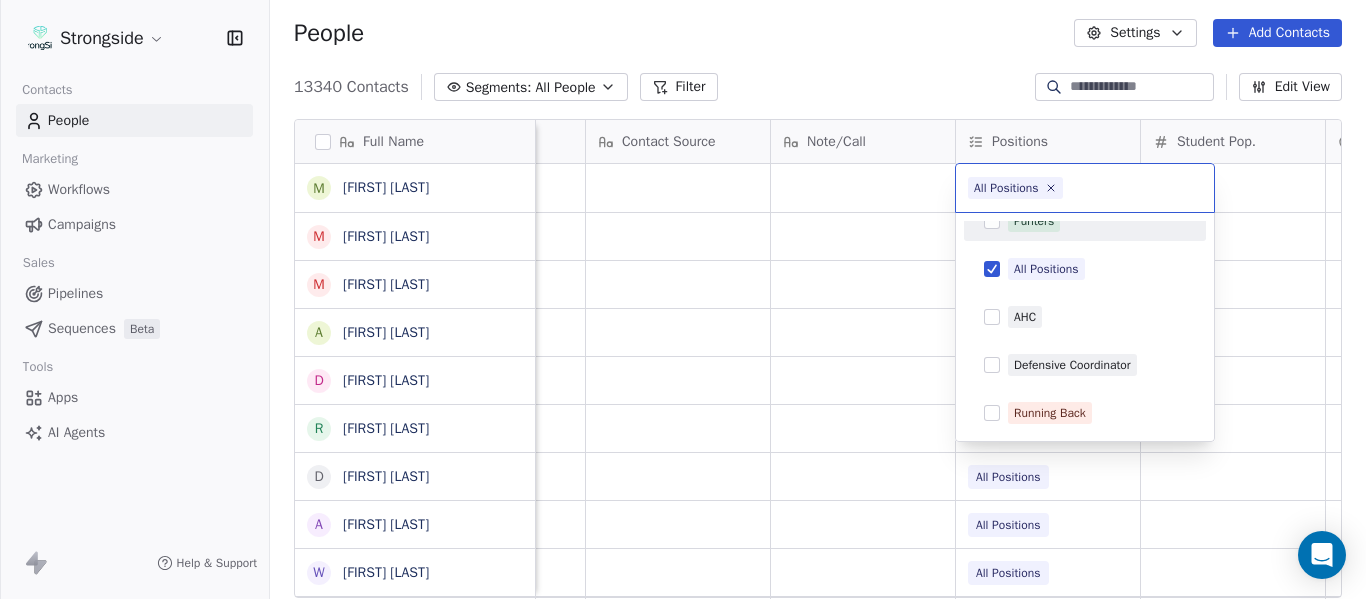 click at bounding box center [1134, 188] 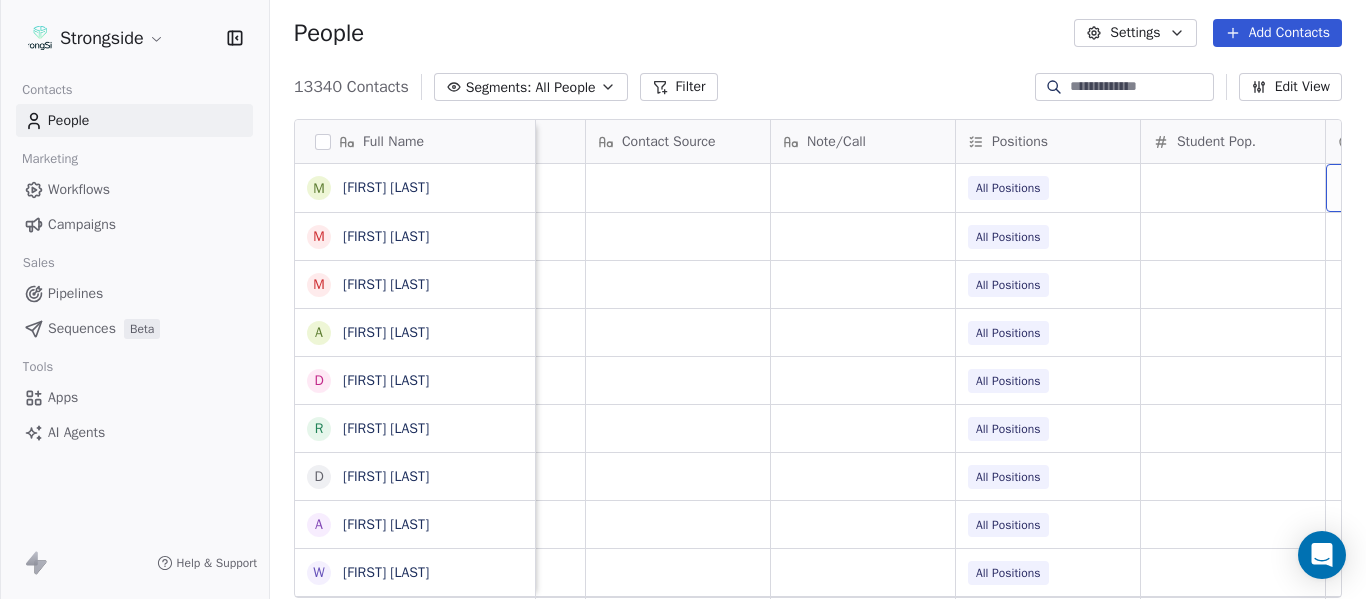 scroll, scrollTop: 0, scrollLeft: 2801, axis: horizontal 